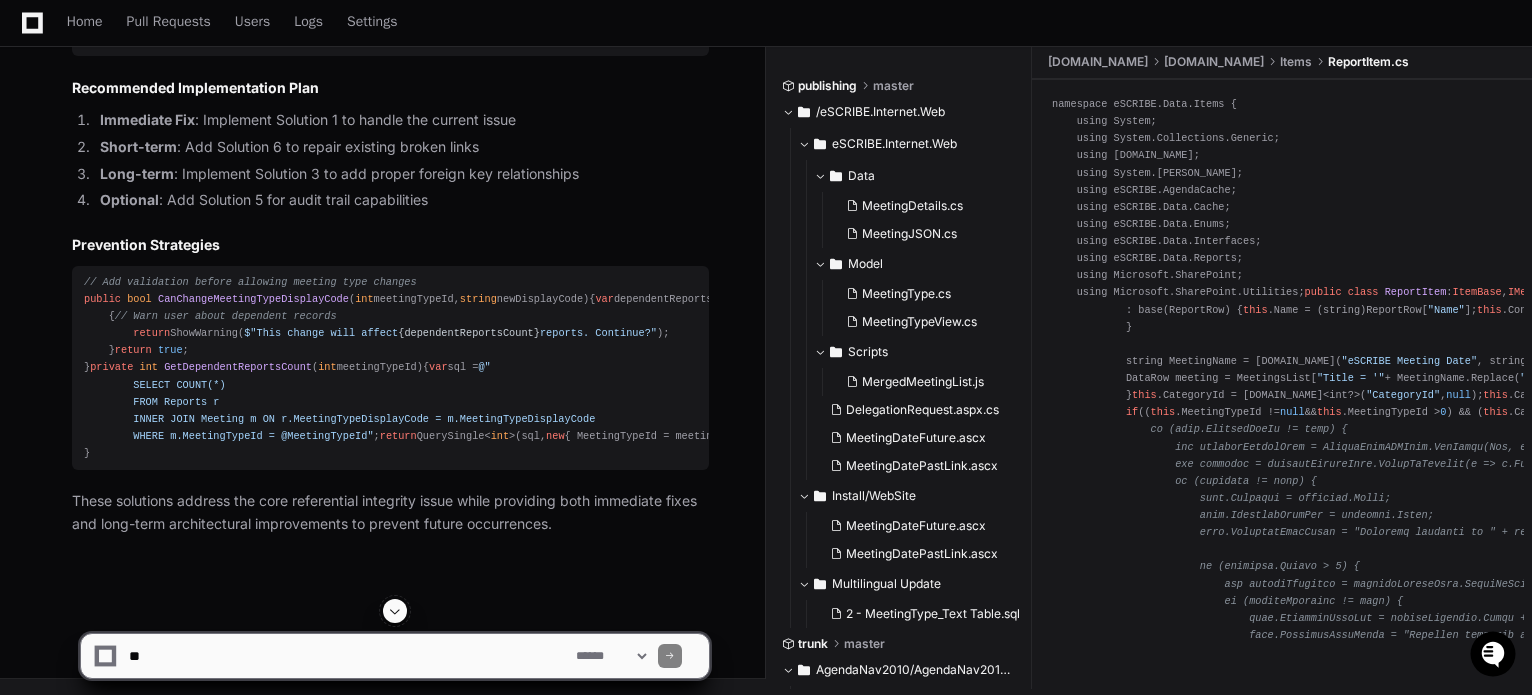 scroll, scrollTop: 10323, scrollLeft: 0, axis: vertical 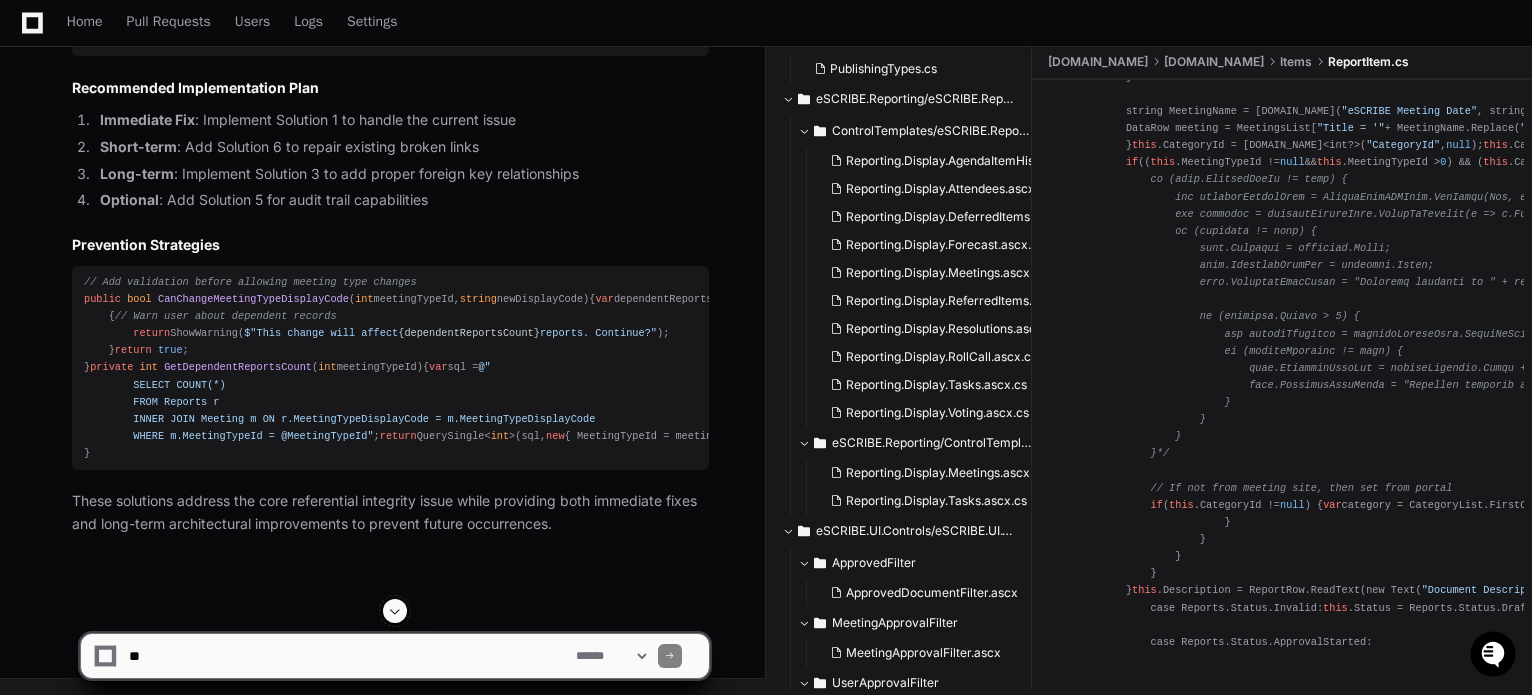 click 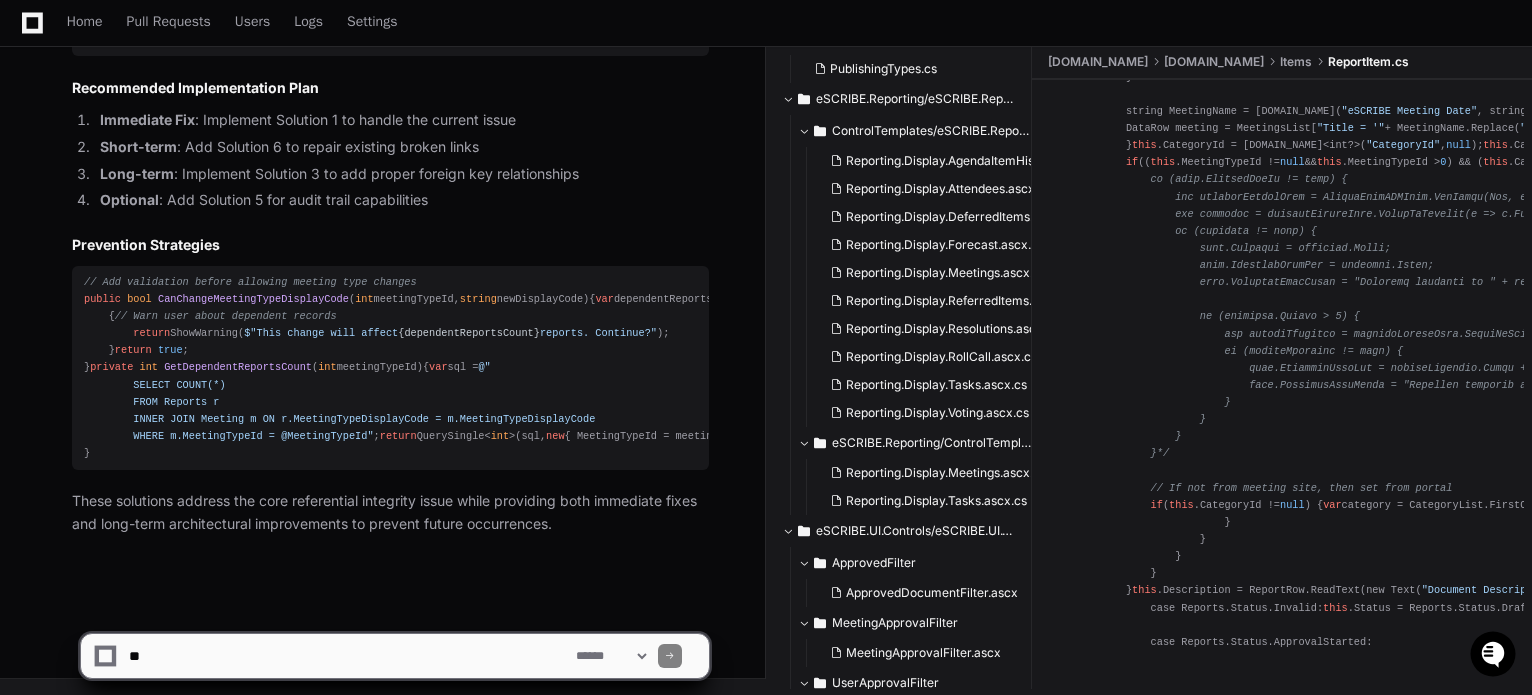 click 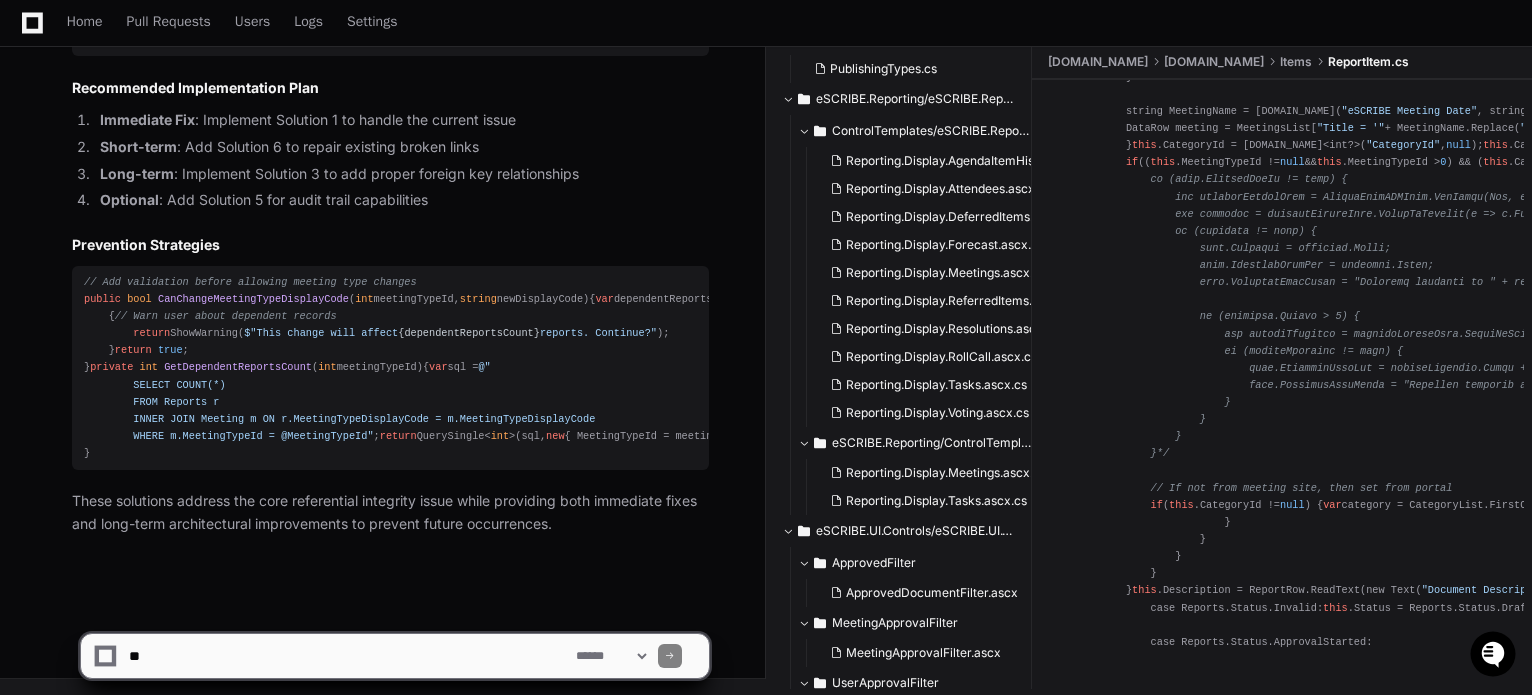 scroll, scrollTop: 0, scrollLeft: 0, axis: both 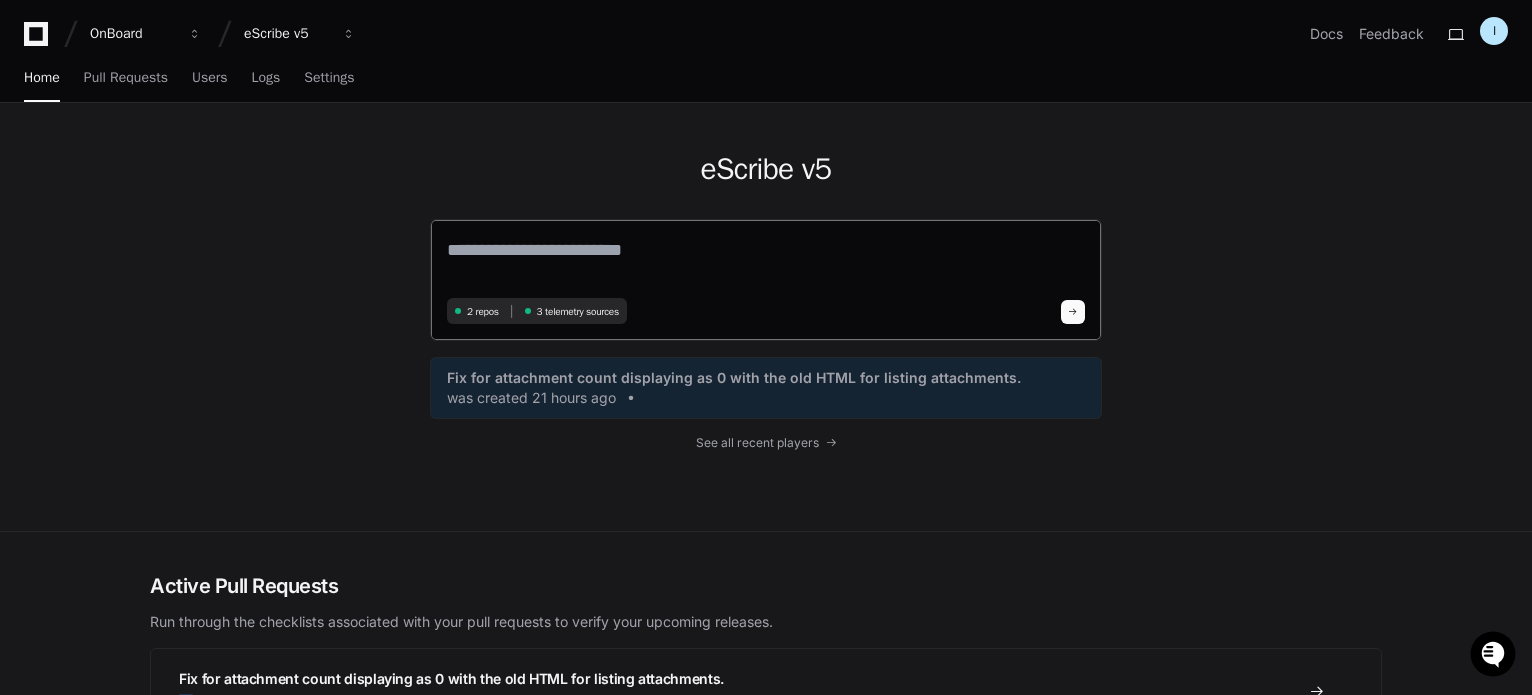click 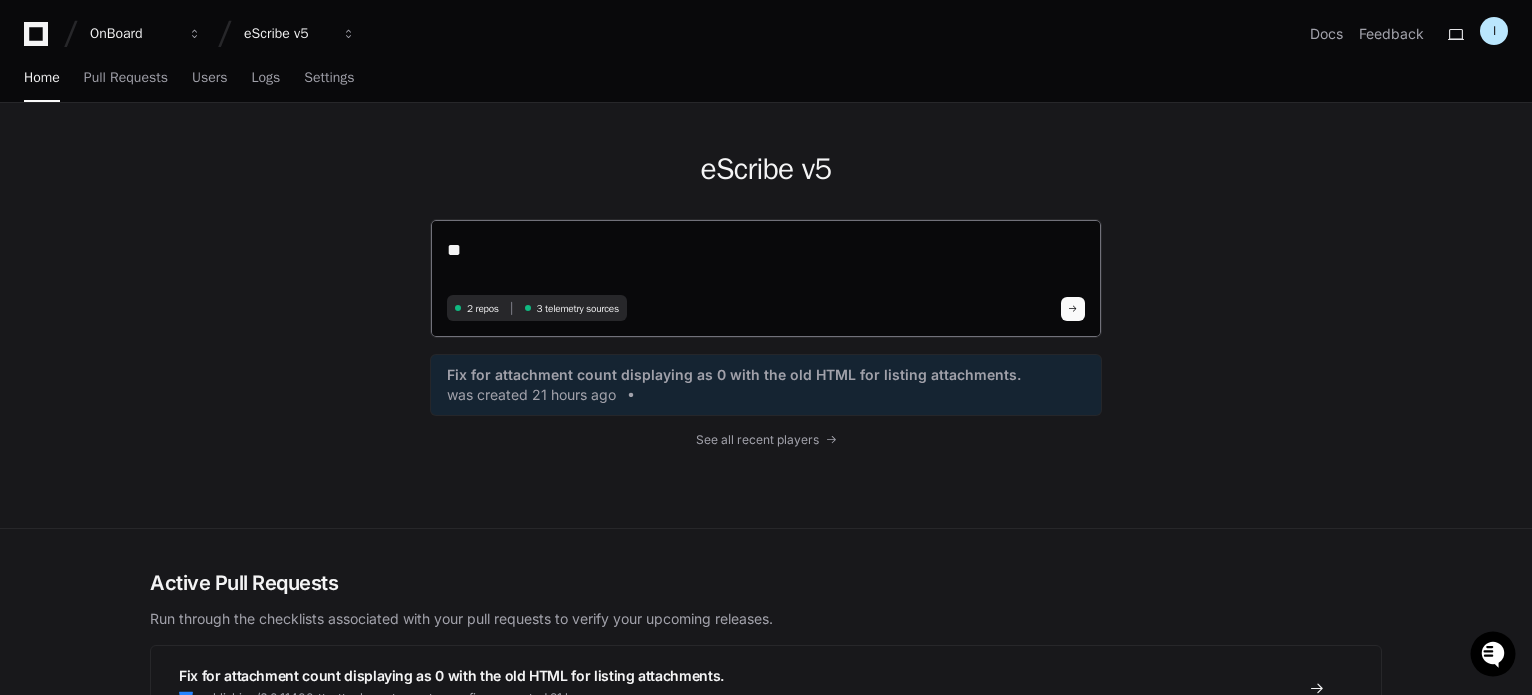 type on "*" 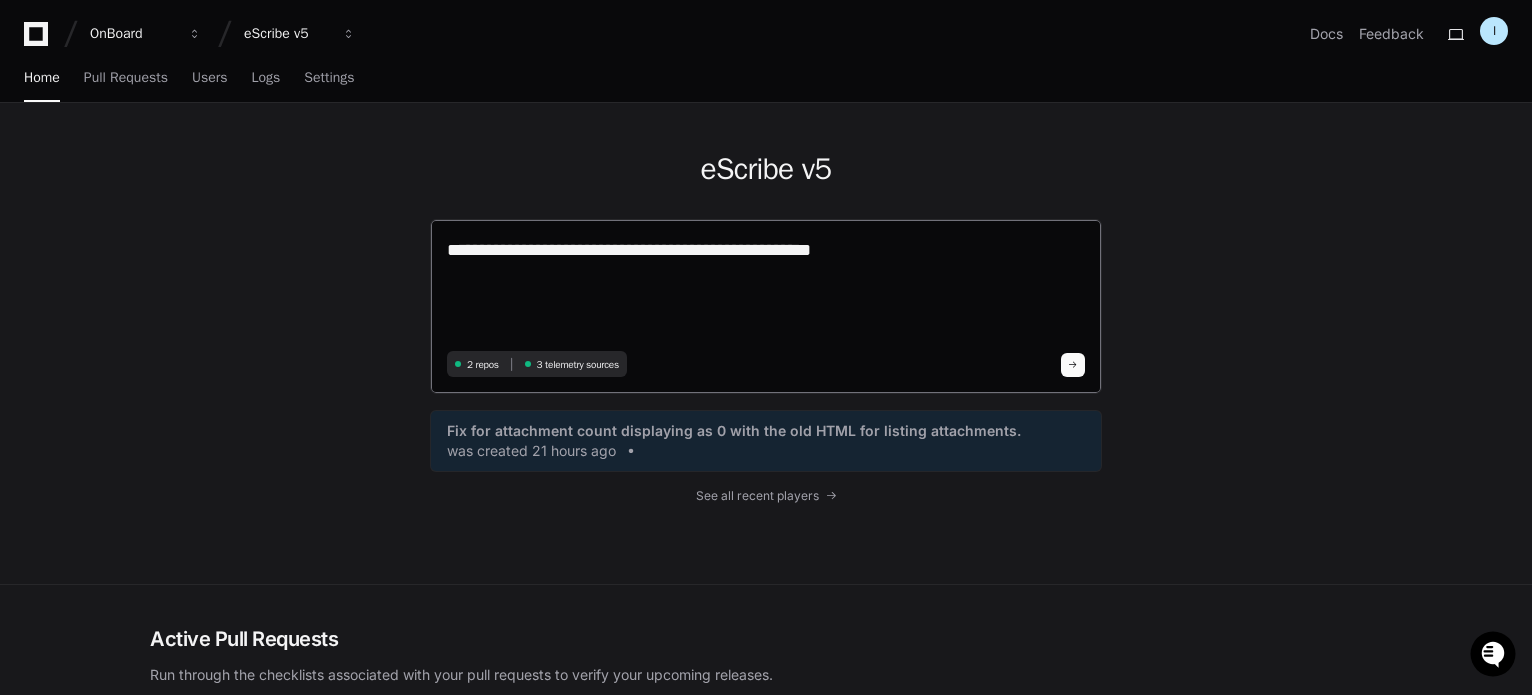 paste on "**********" 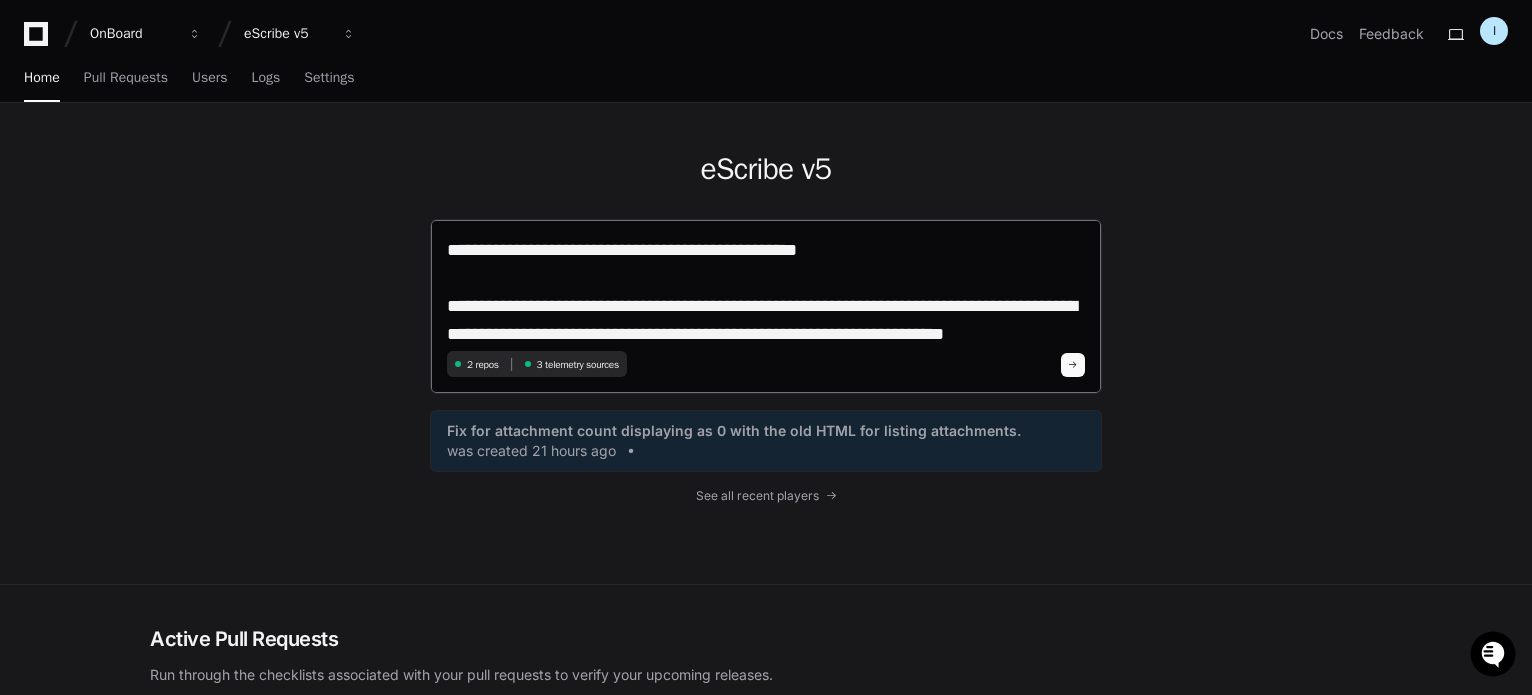 scroll, scrollTop: 0, scrollLeft: 0, axis: both 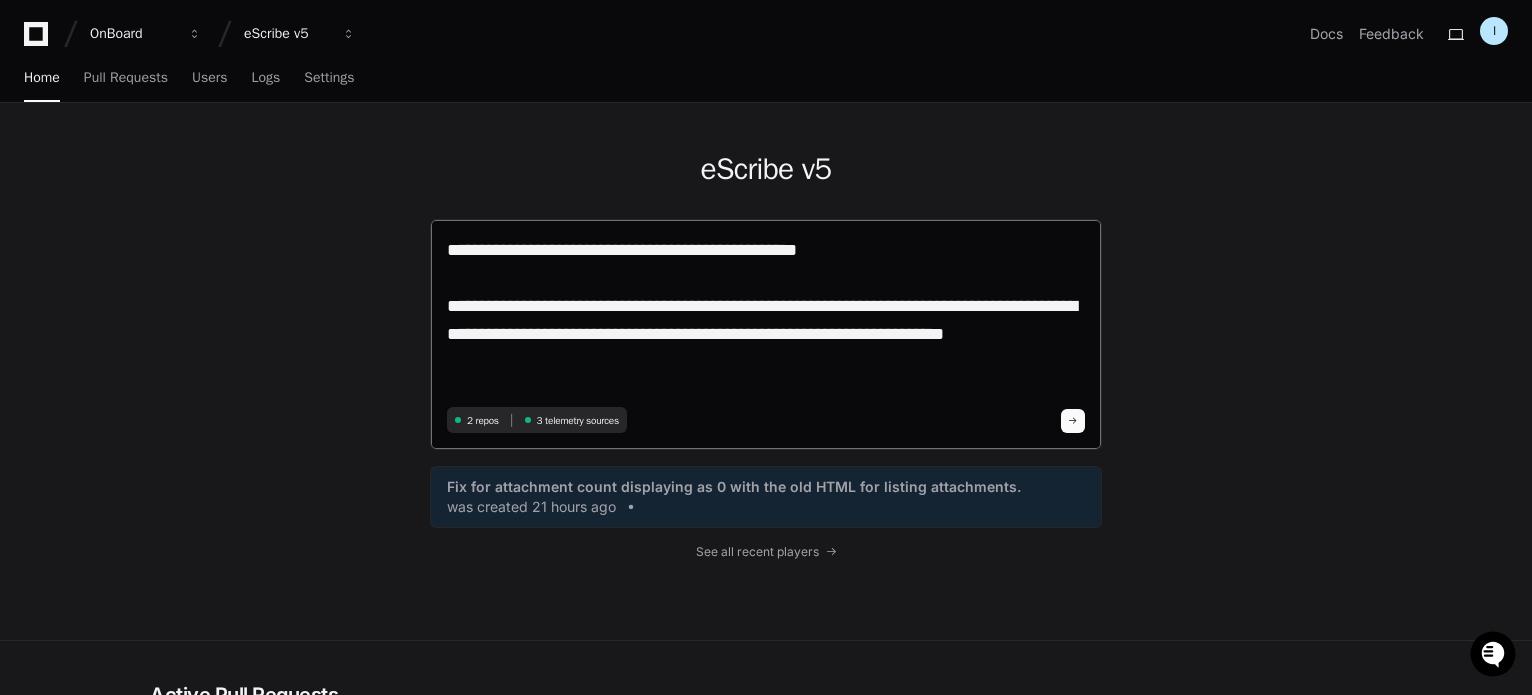 drag, startPoint x: 680, startPoint y: 305, endPoint x: 436, endPoint y: 293, distance: 244.2949 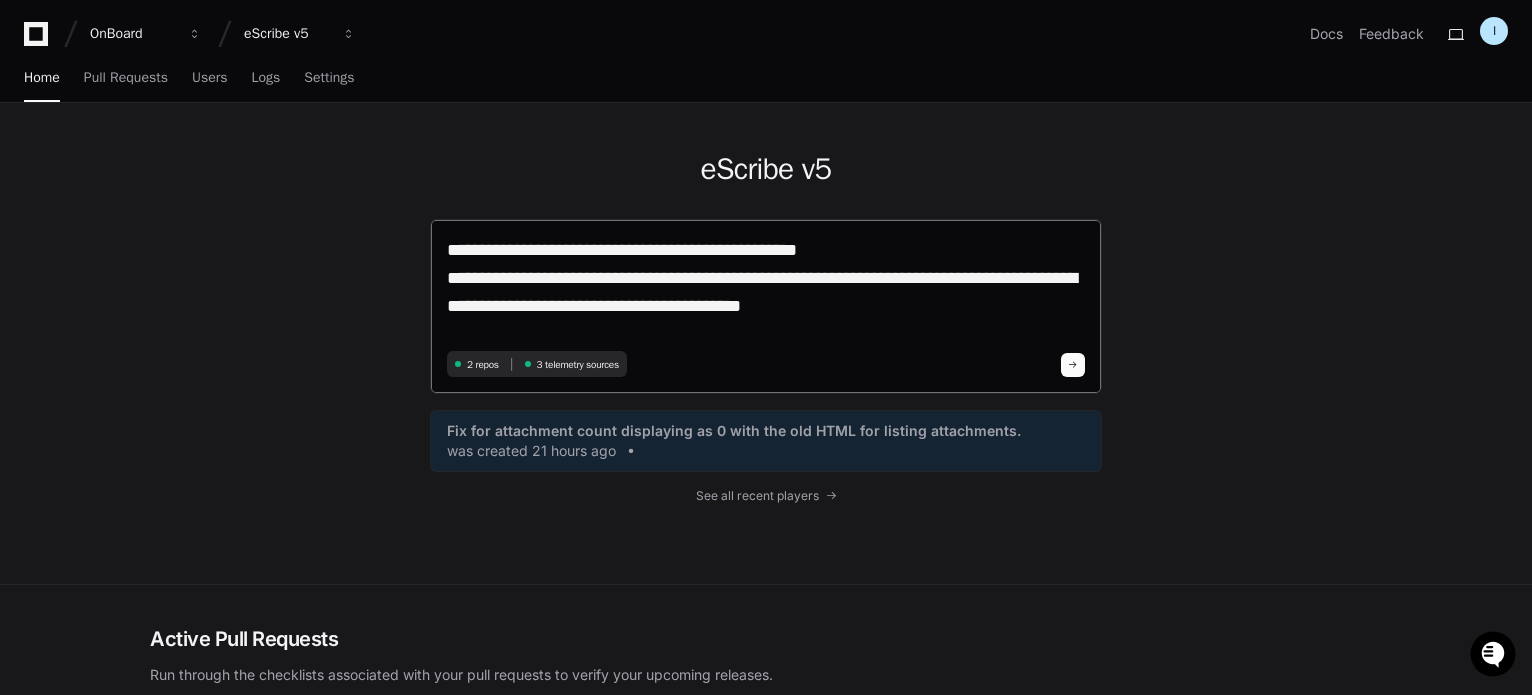 click on "**********" 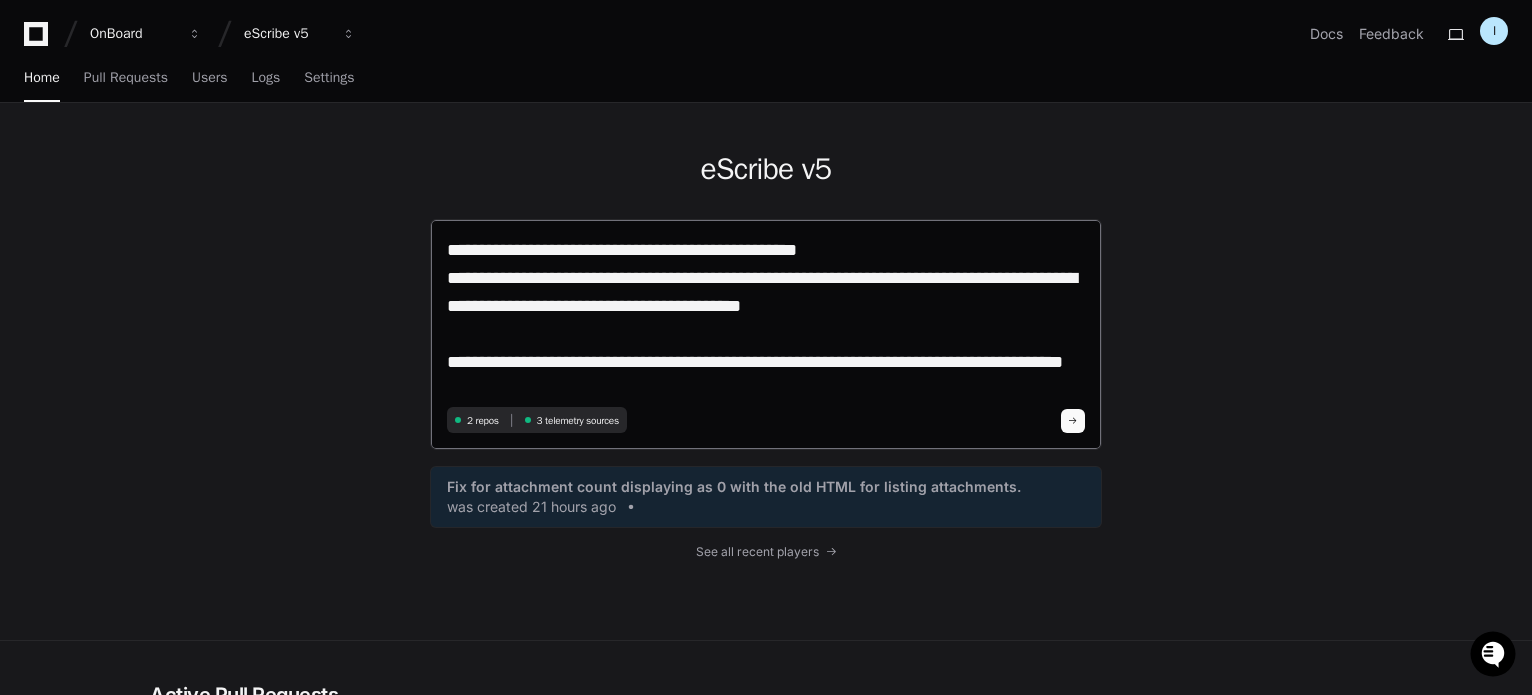 scroll, scrollTop: 0, scrollLeft: 0, axis: both 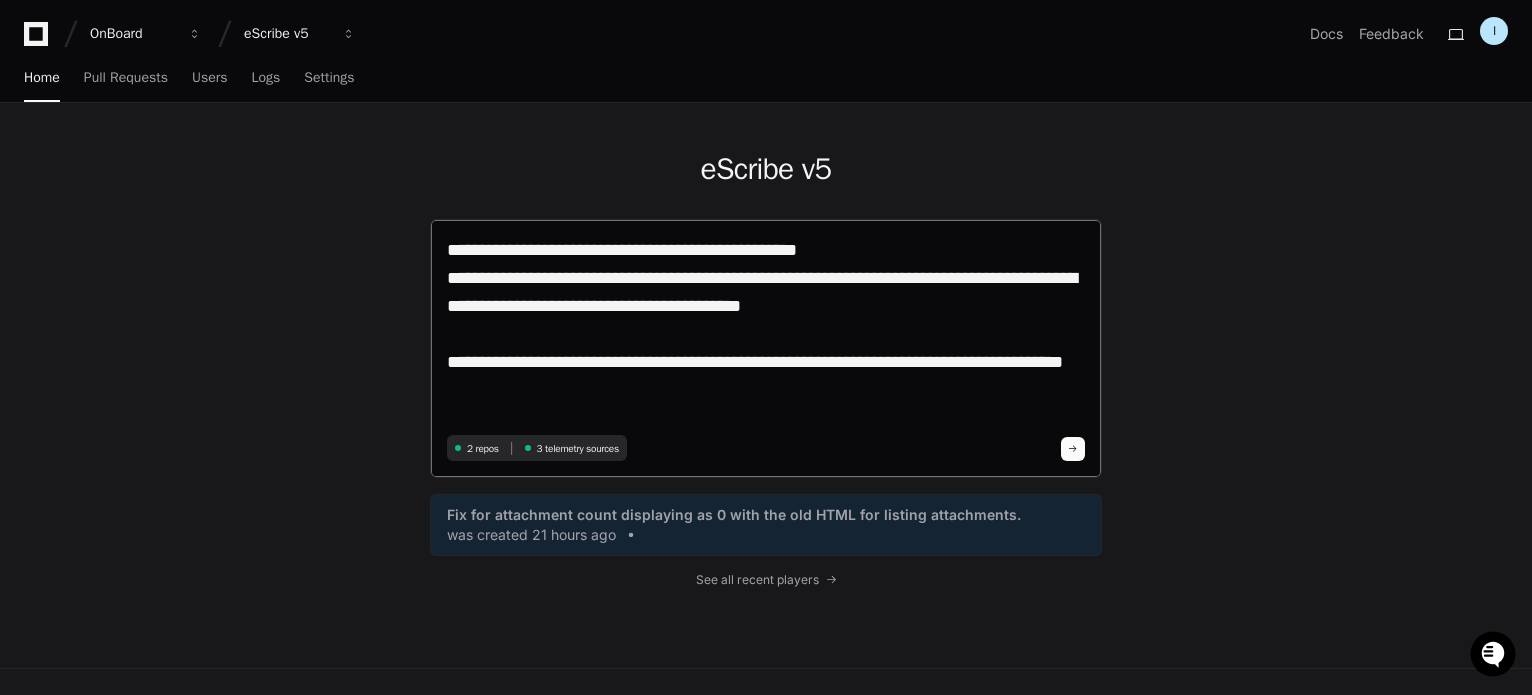 type on "**********" 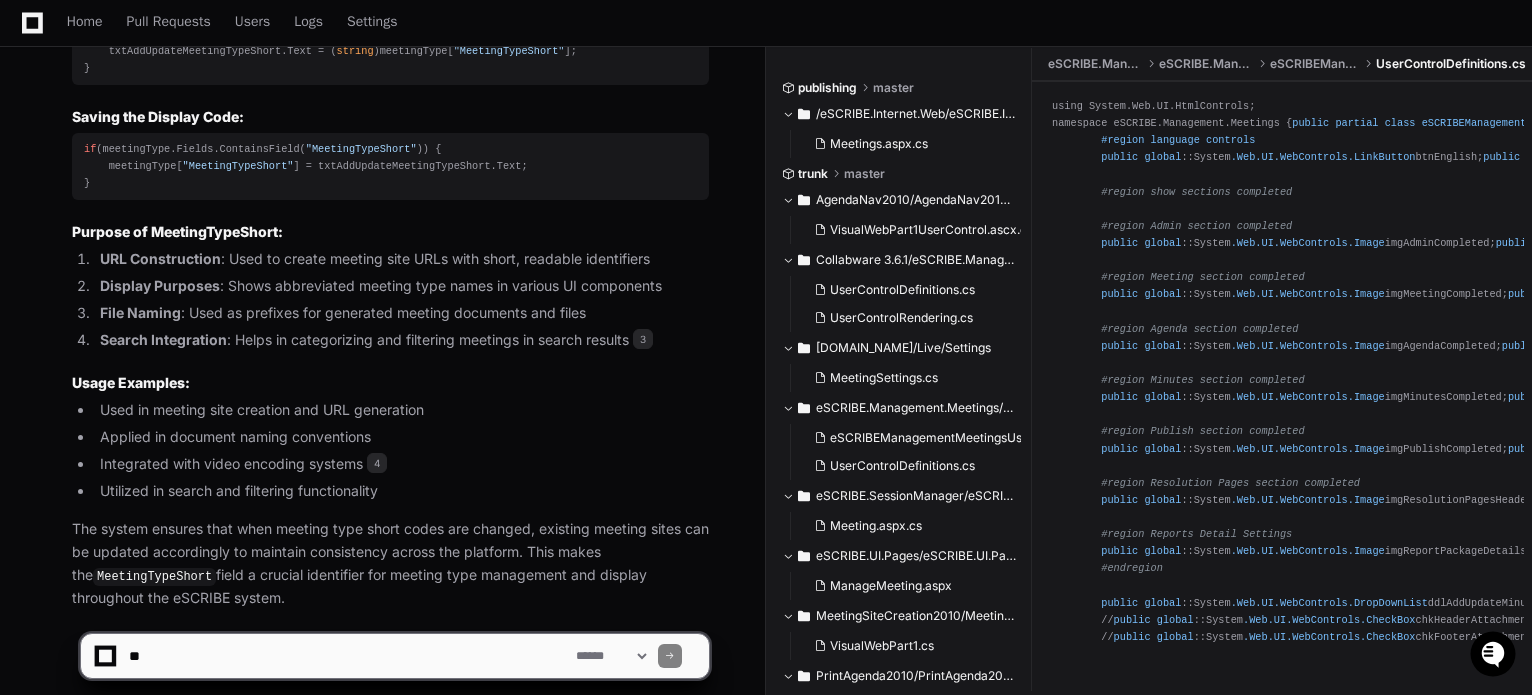 scroll, scrollTop: 2629, scrollLeft: 0, axis: vertical 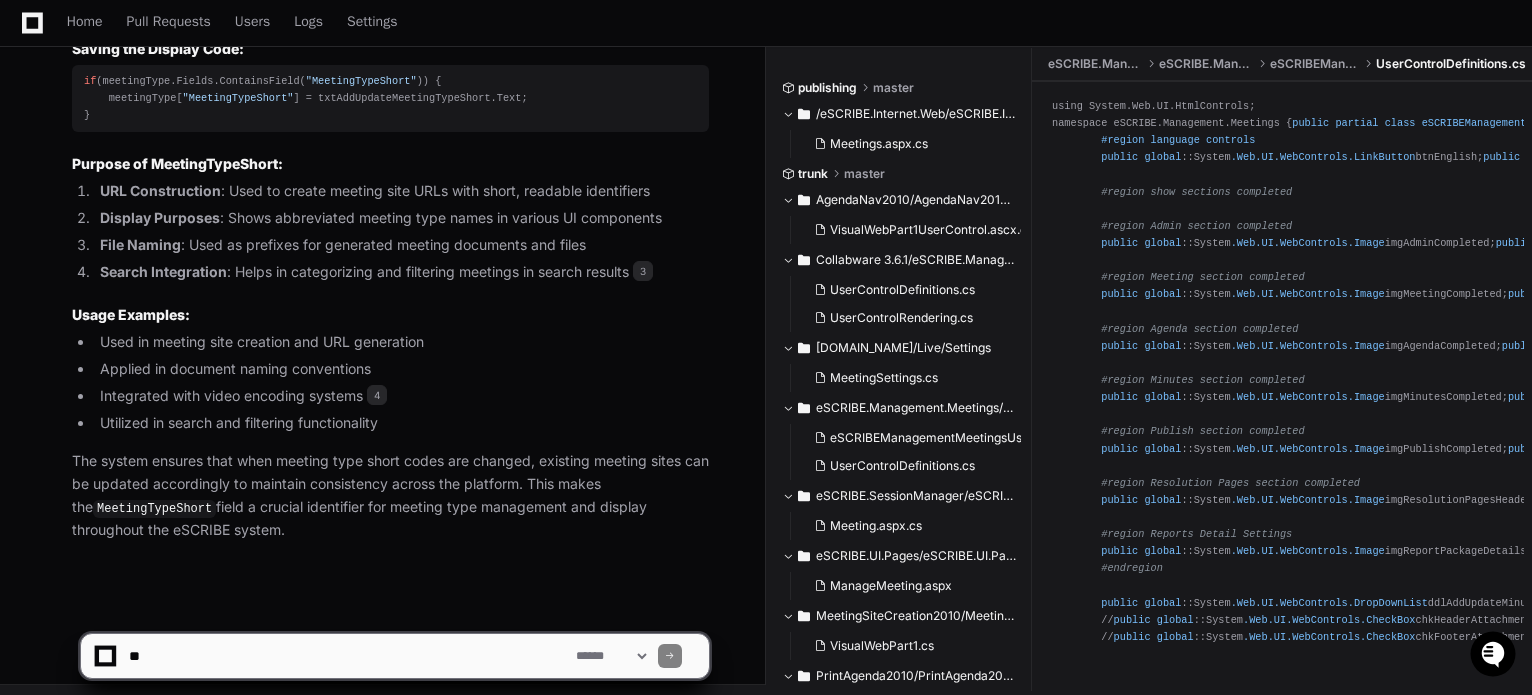click 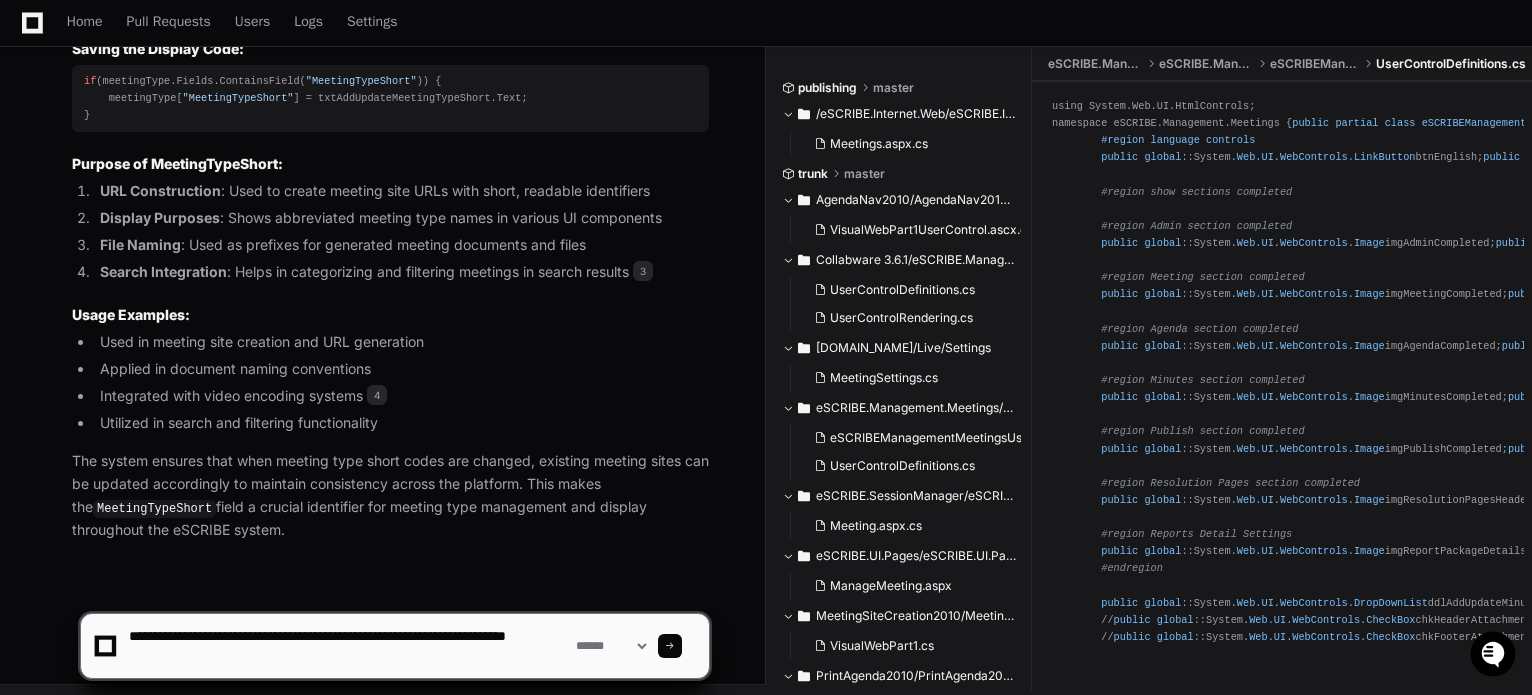 scroll, scrollTop: 6, scrollLeft: 0, axis: vertical 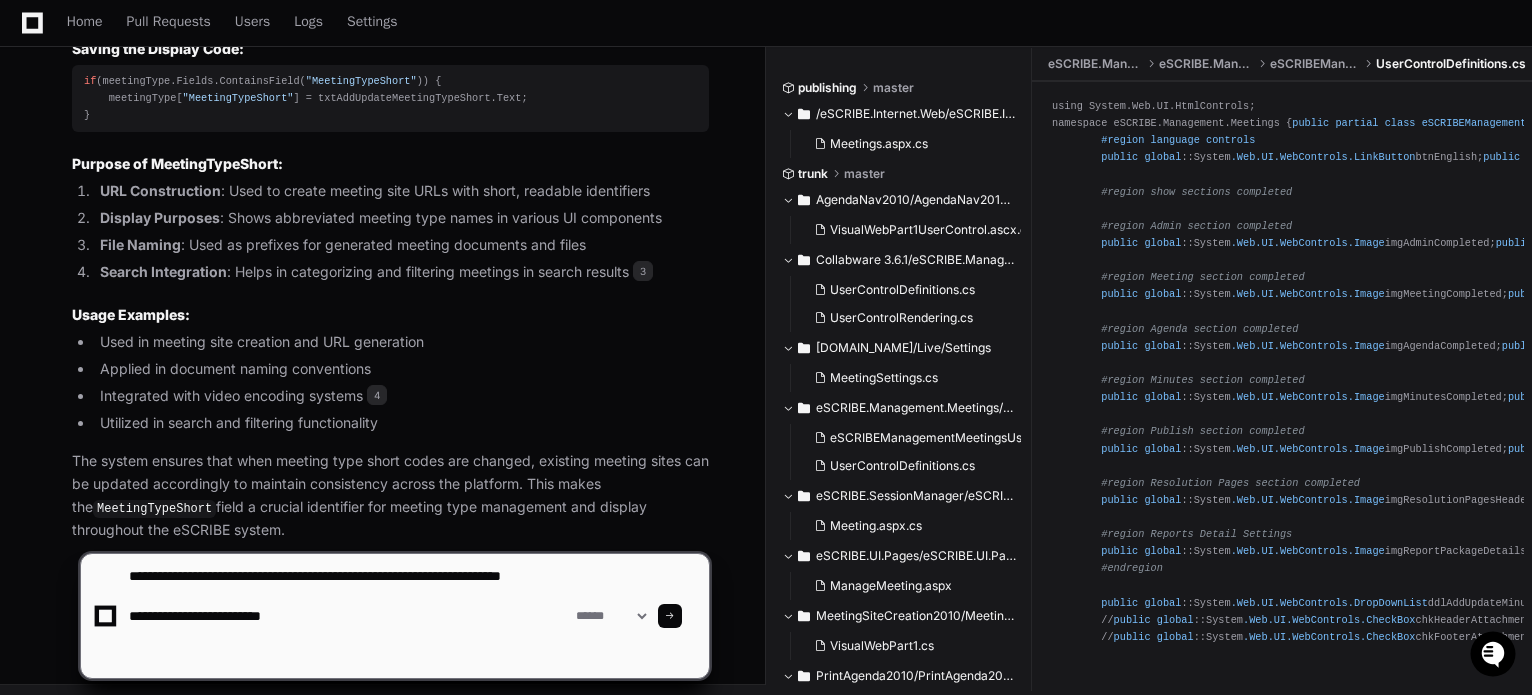 paste on "**********" 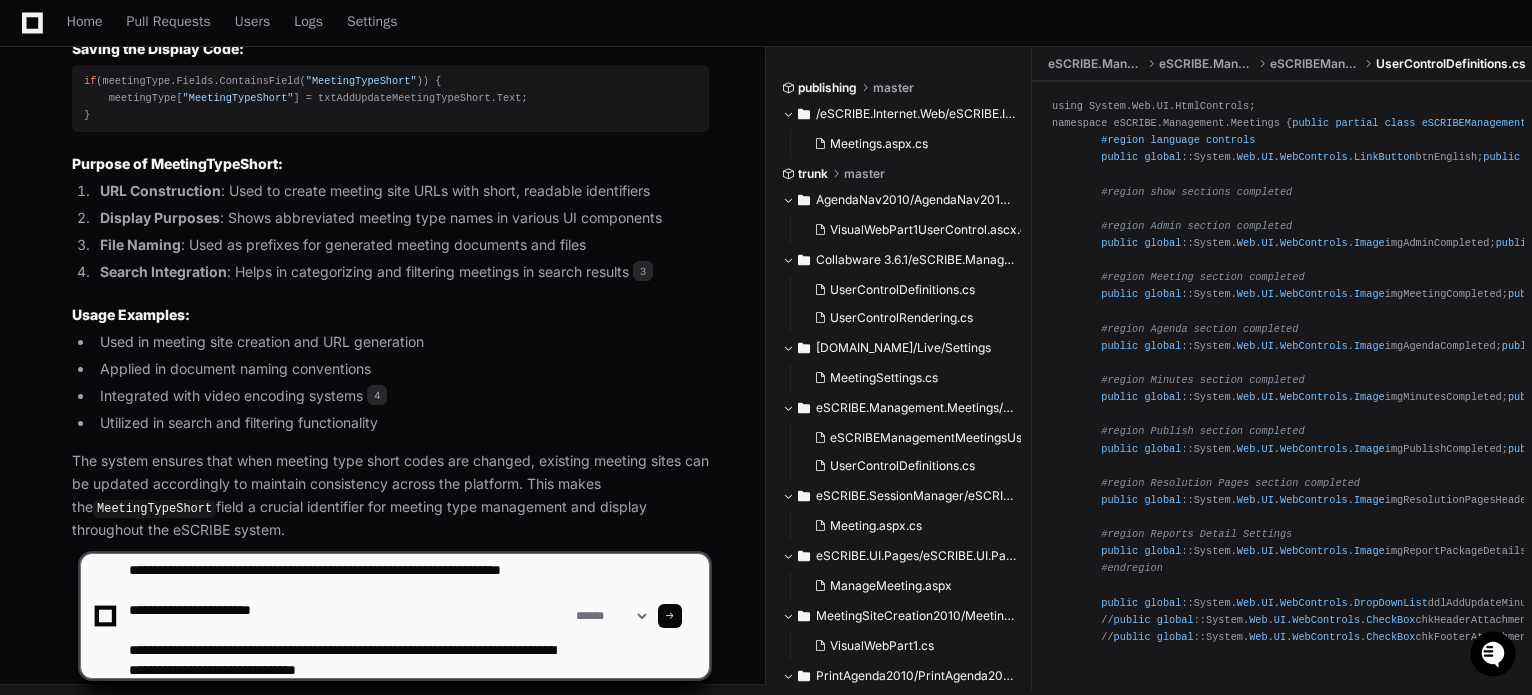 scroll, scrollTop: 26, scrollLeft: 0, axis: vertical 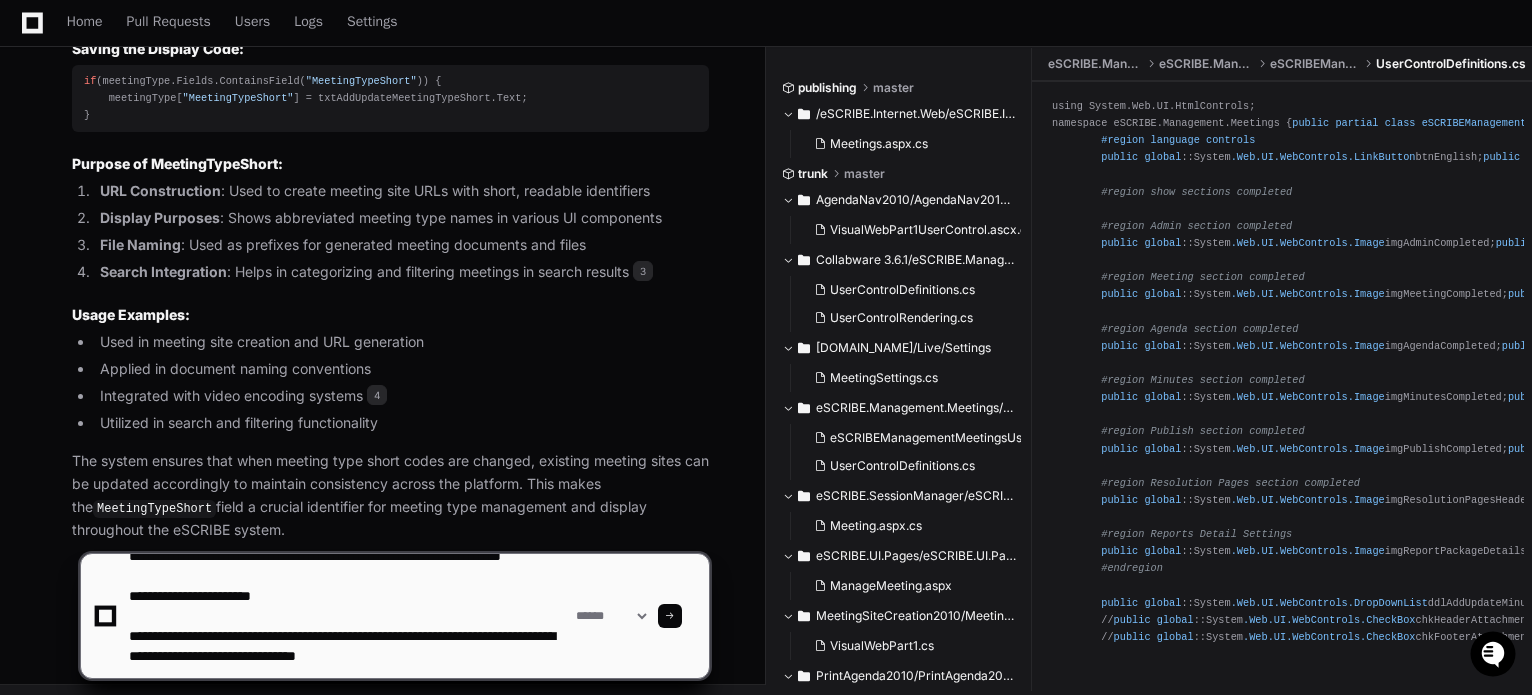 drag, startPoint x: 332, startPoint y: 649, endPoint x: 113, endPoint y: 640, distance: 219.18486 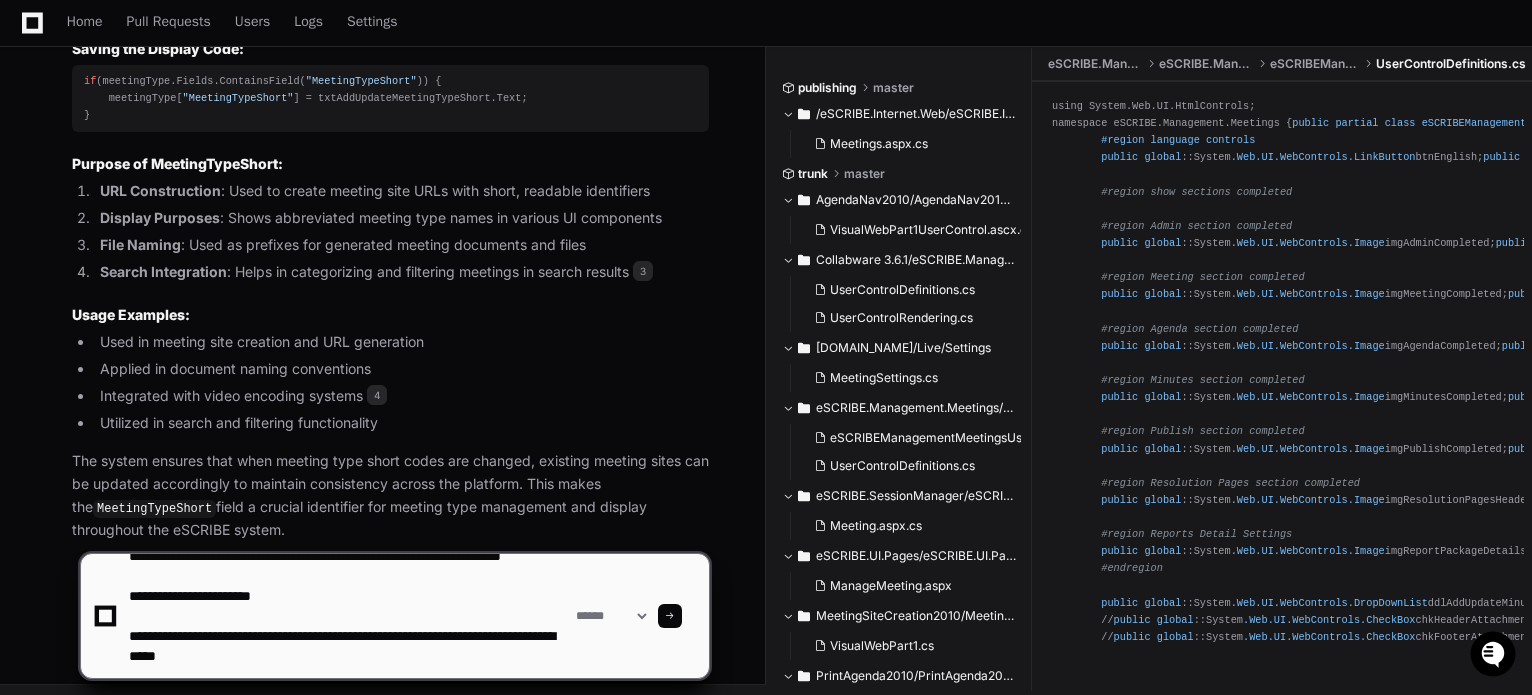 type on "**********" 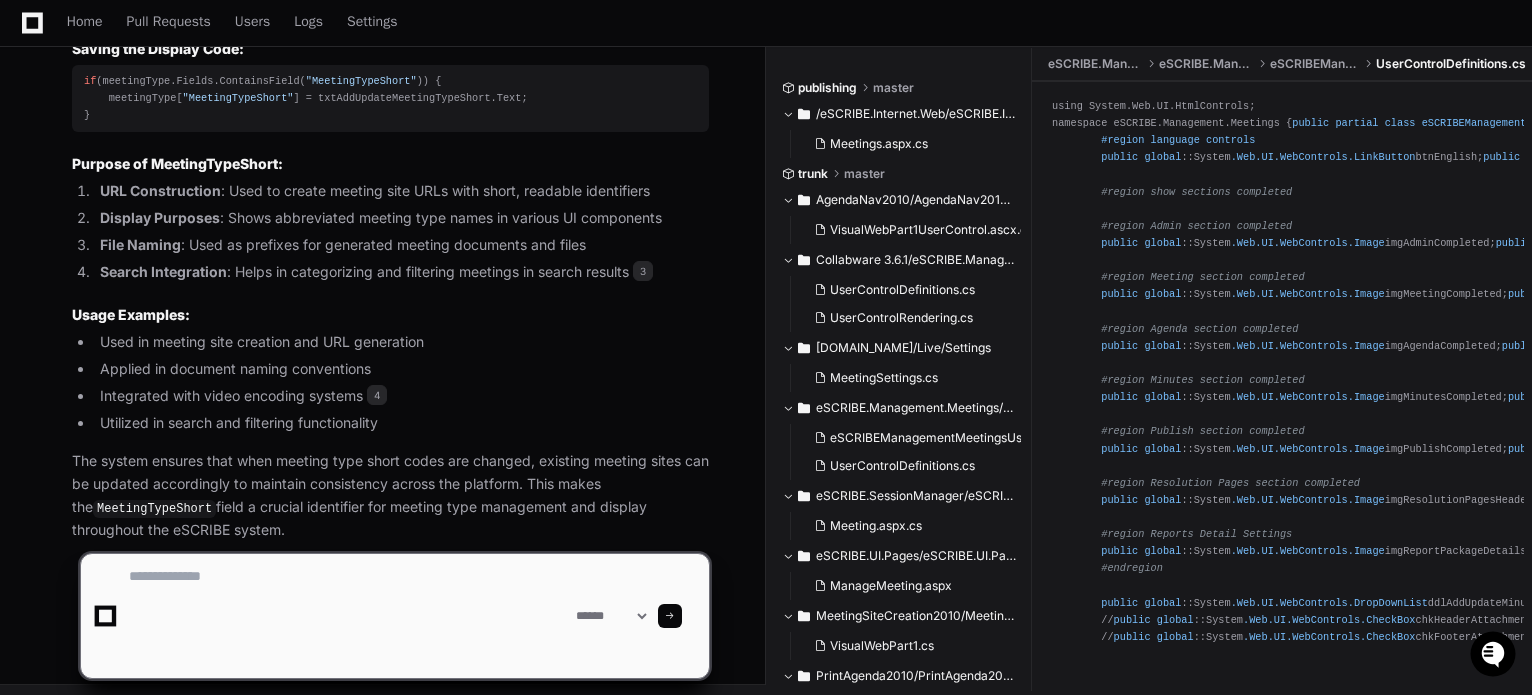 scroll, scrollTop: 0, scrollLeft: 0, axis: both 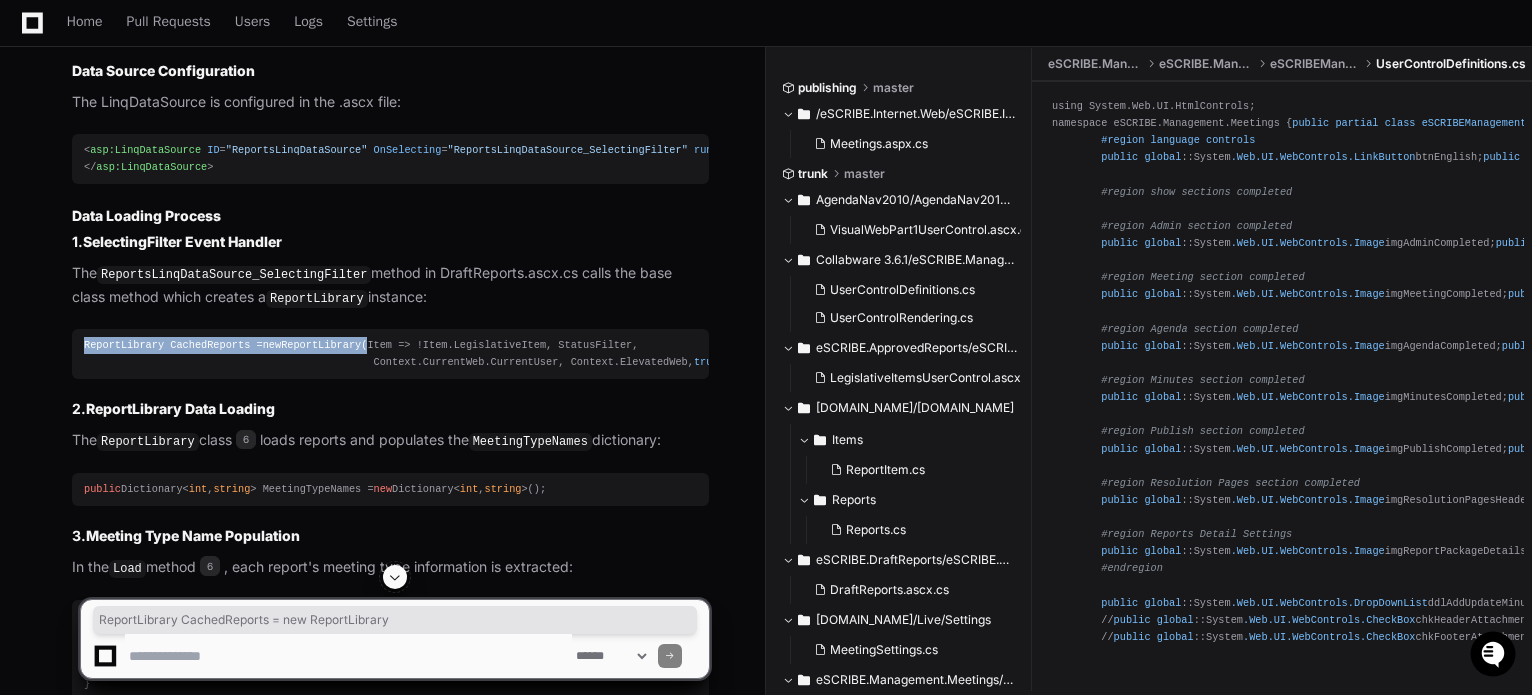 drag, startPoint x: 84, startPoint y: 335, endPoint x: 348, endPoint y: 342, distance: 264.09277 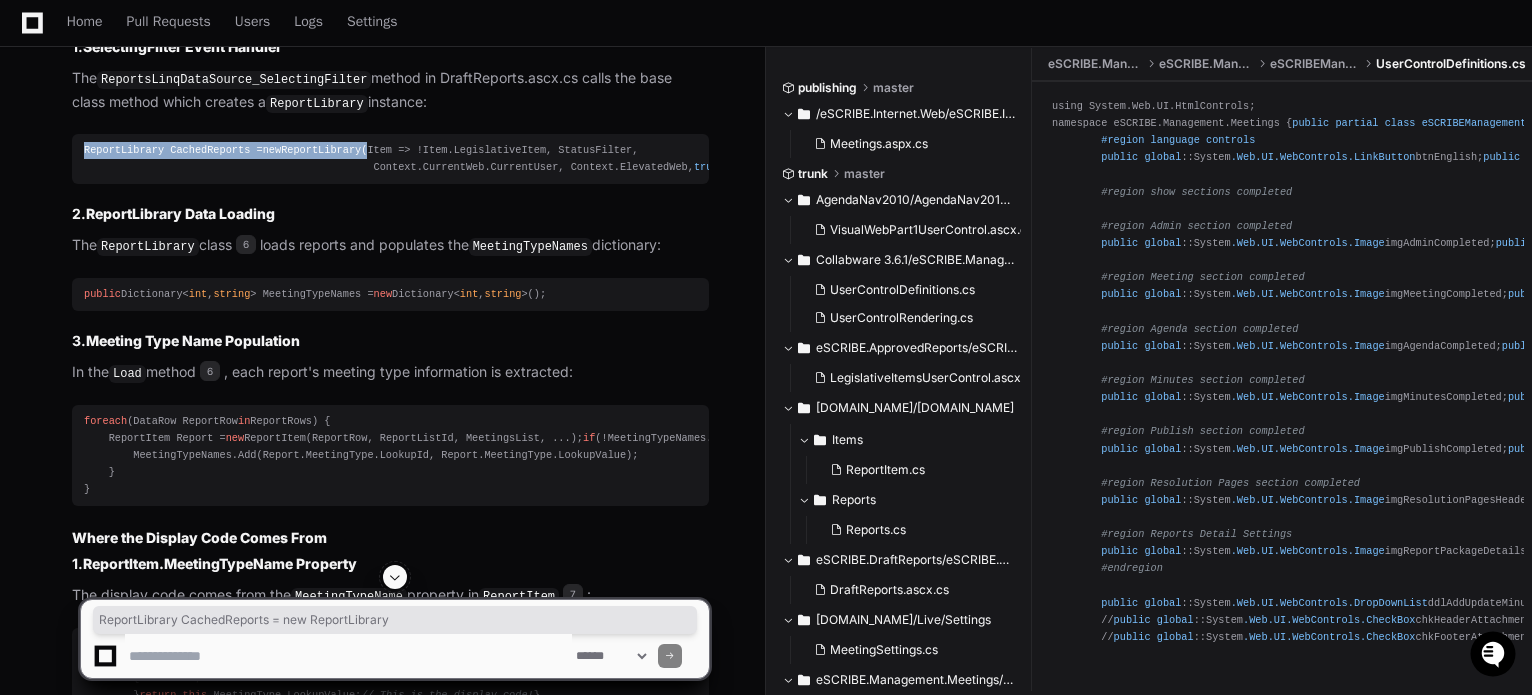 scroll, scrollTop: 4567, scrollLeft: 0, axis: vertical 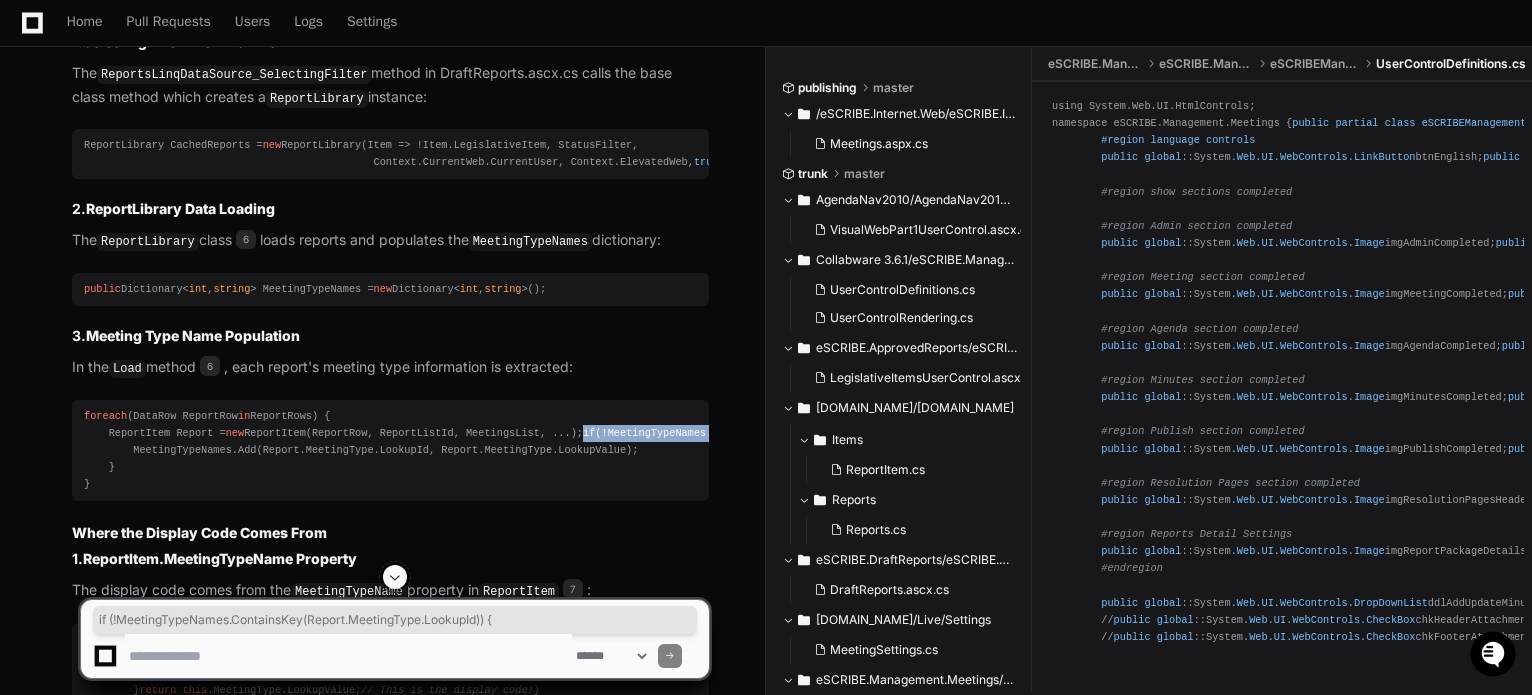 drag, startPoint x: 104, startPoint y: 458, endPoint x: 482, endPoint y: 458, distance: 378 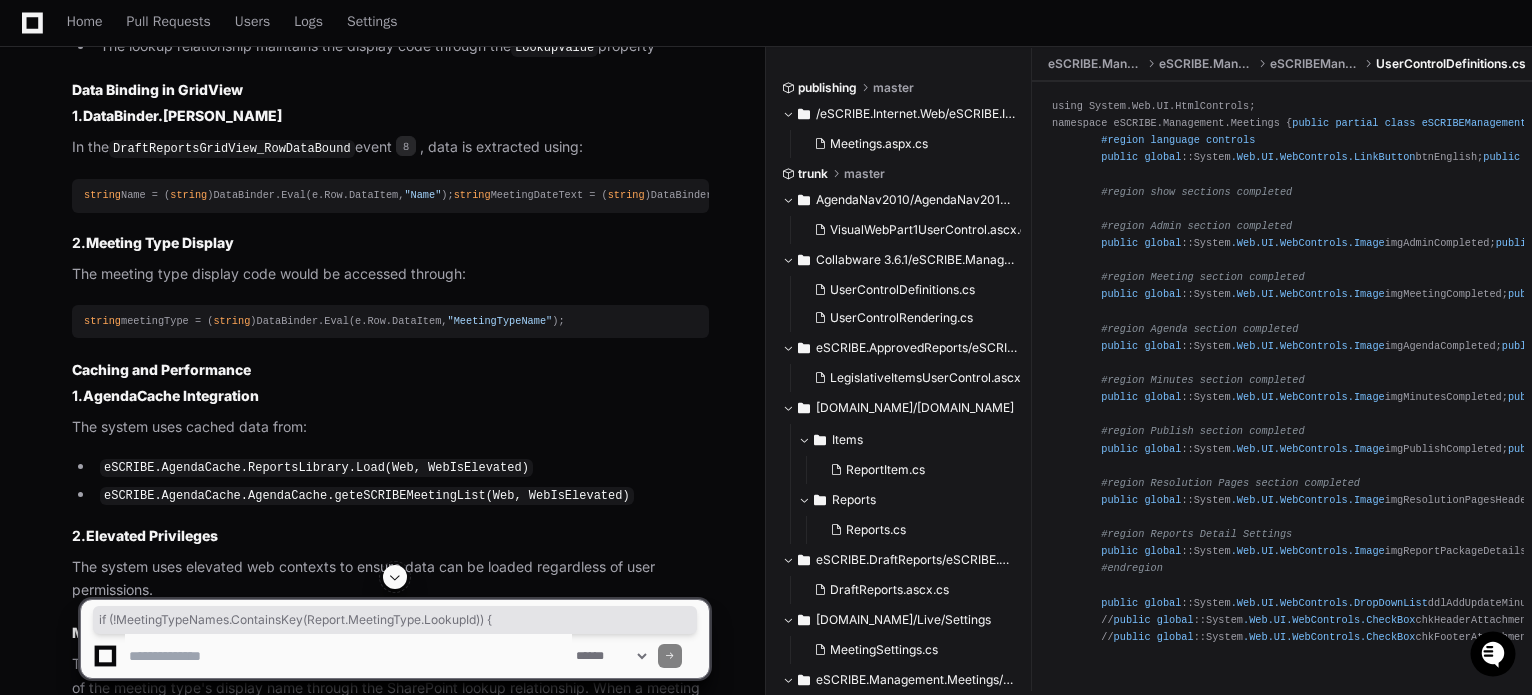 scroll, scrollTop: 5567, scrollLeft: 0, axis: vertical 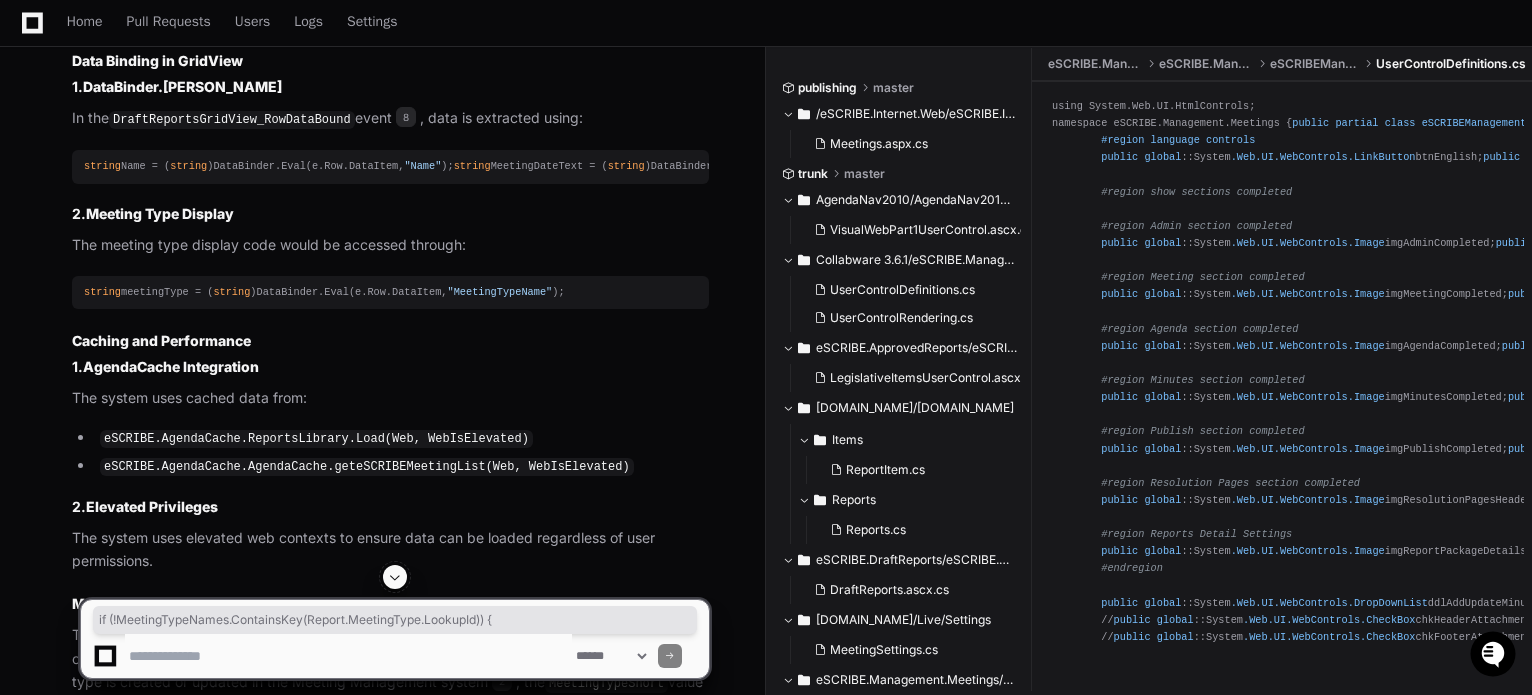click on "1.  AgendaCache Integration" 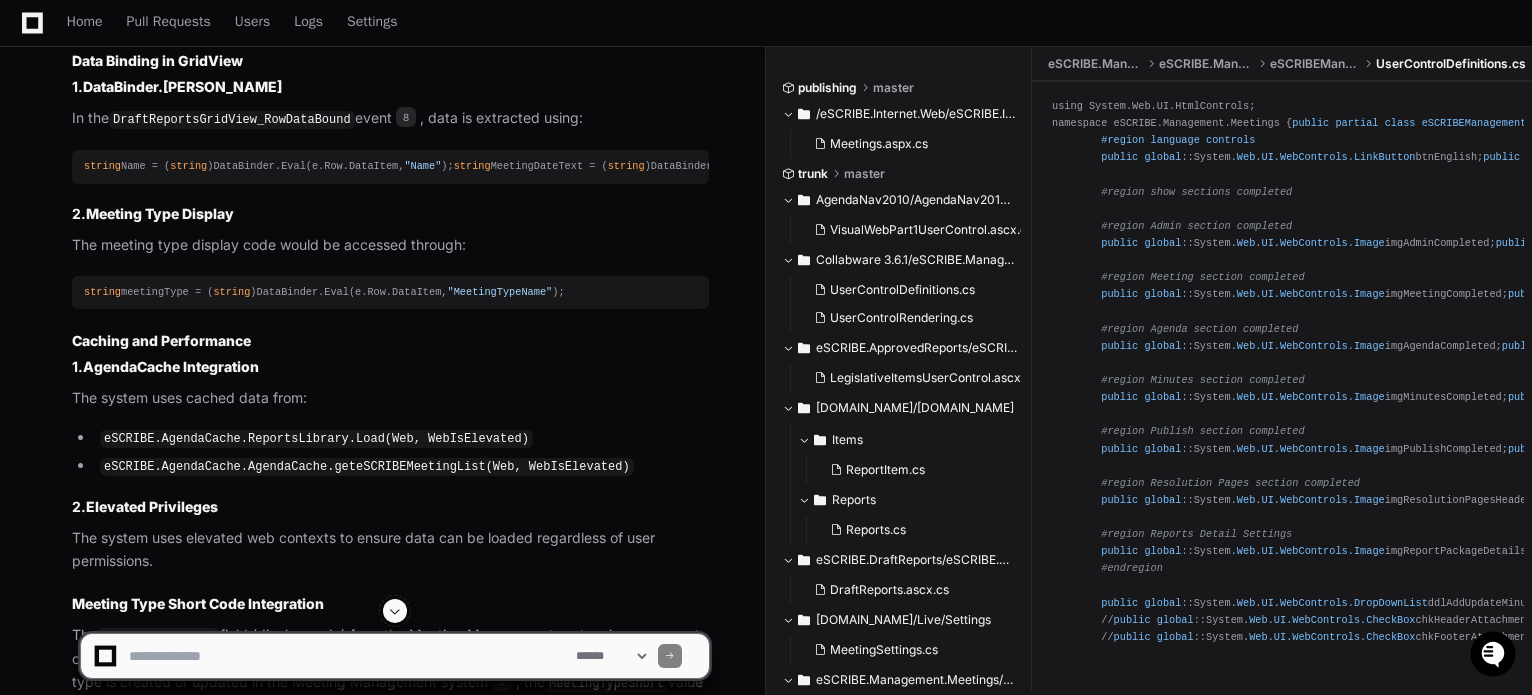 click 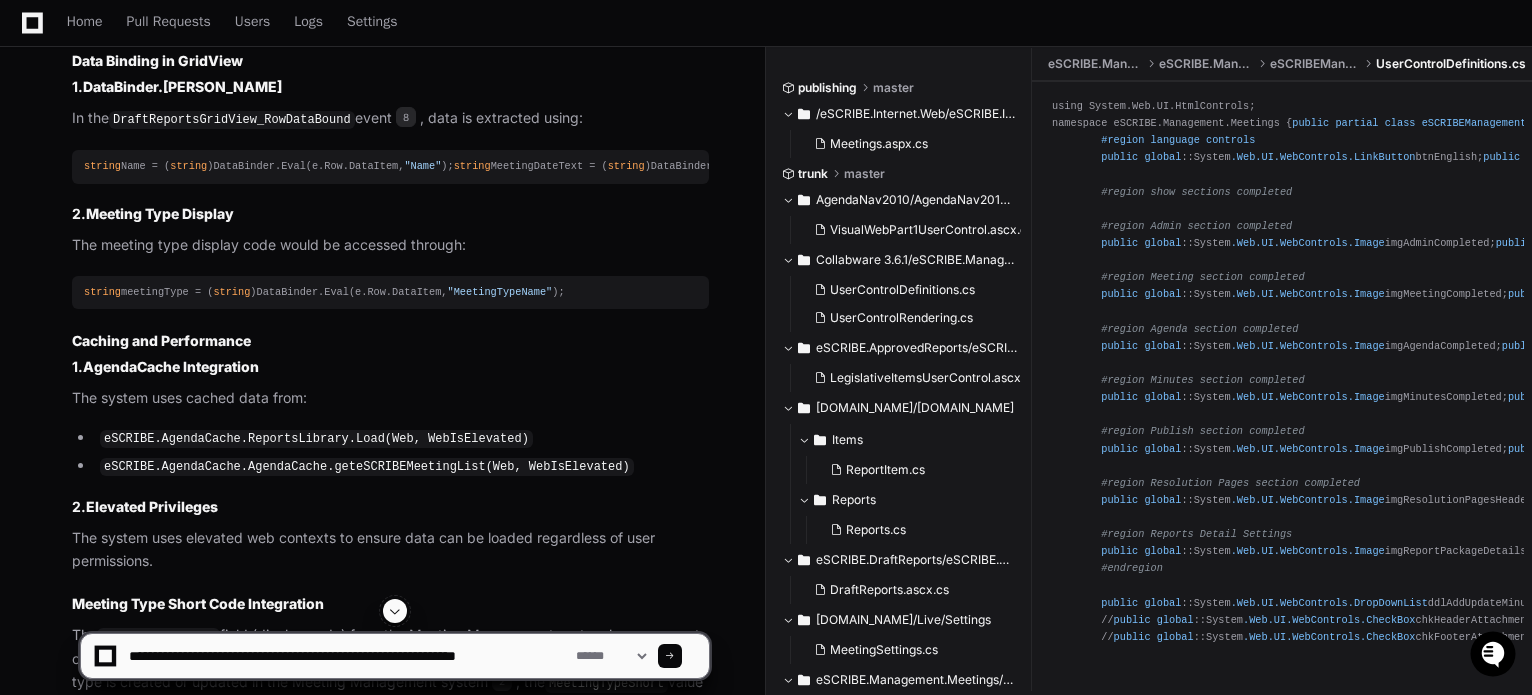 type on "**********" 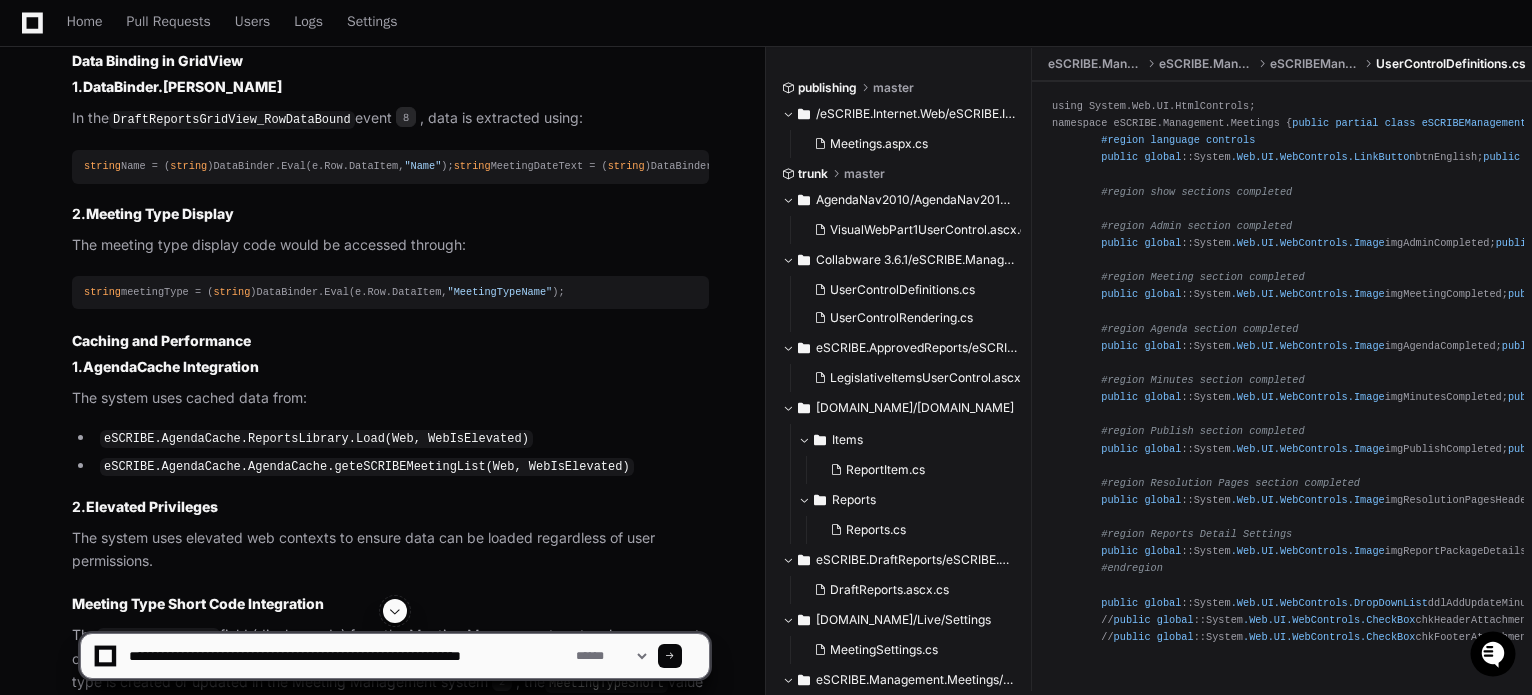 type 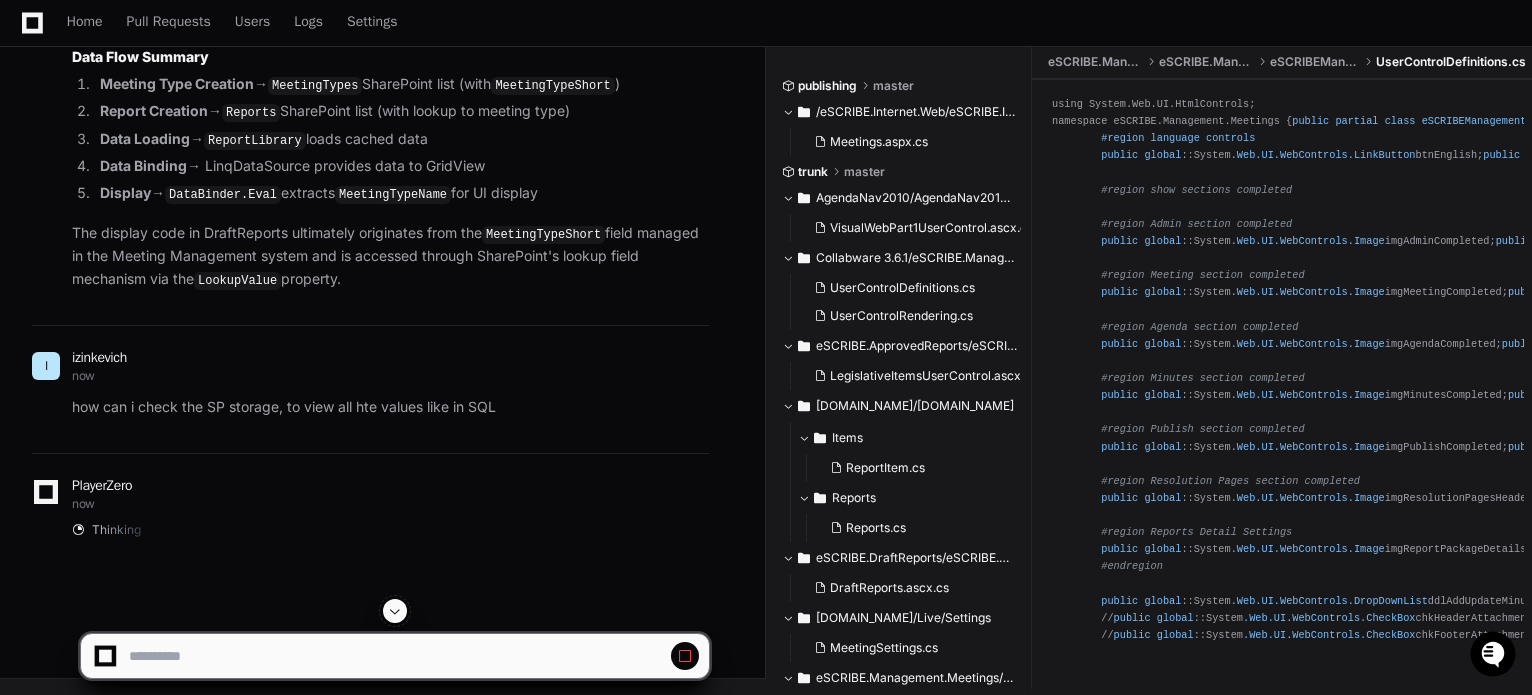 scroll, scrollTop: 6392, scrollLeft: 0, axis: vertical 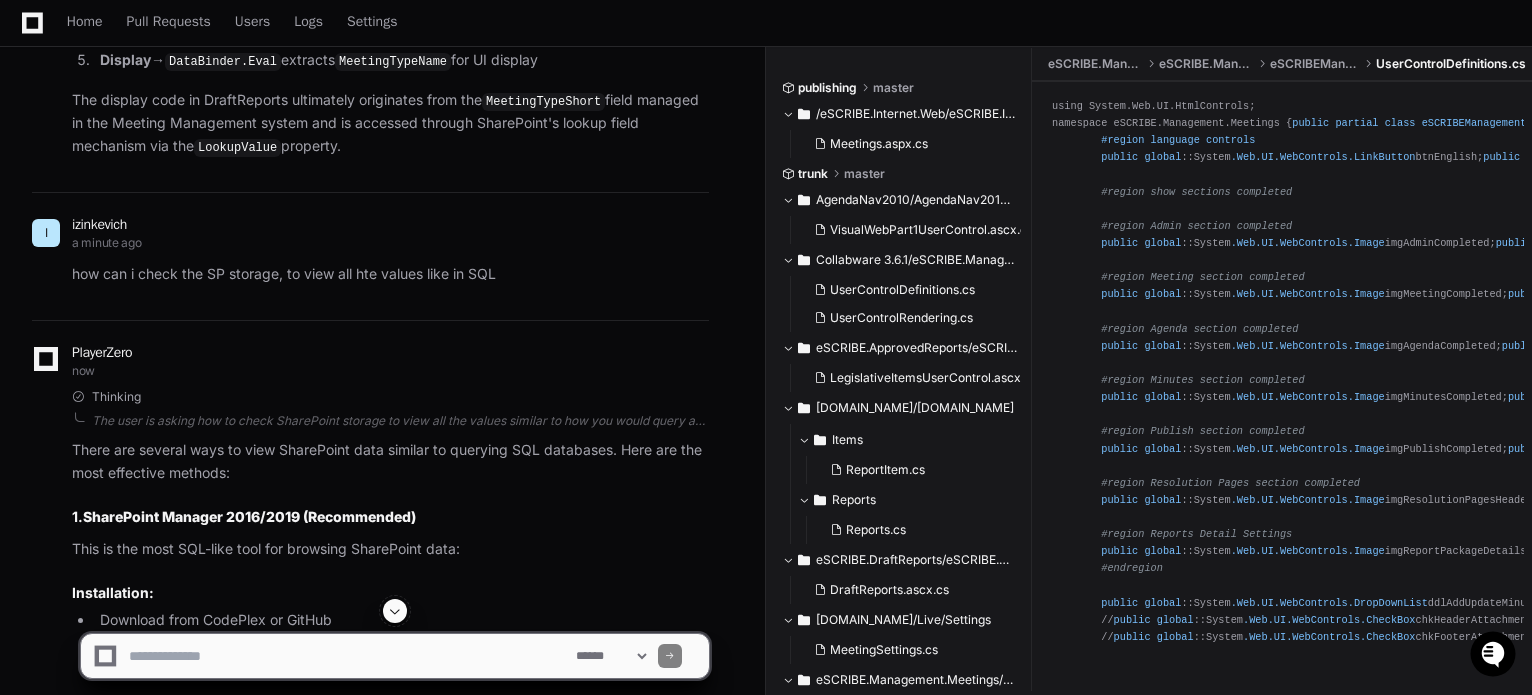 click 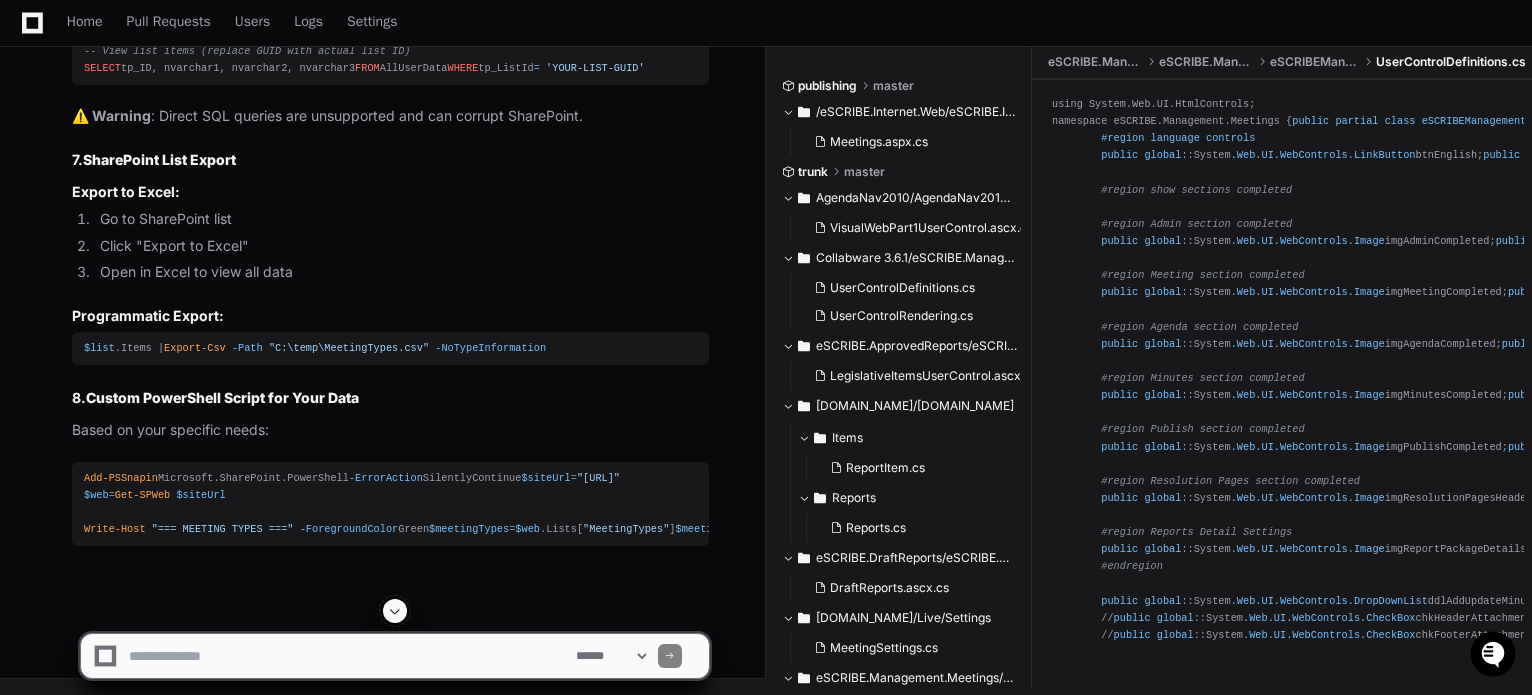scroll, scrollTop: 8952, scrollLeft: 0, axis: vertical 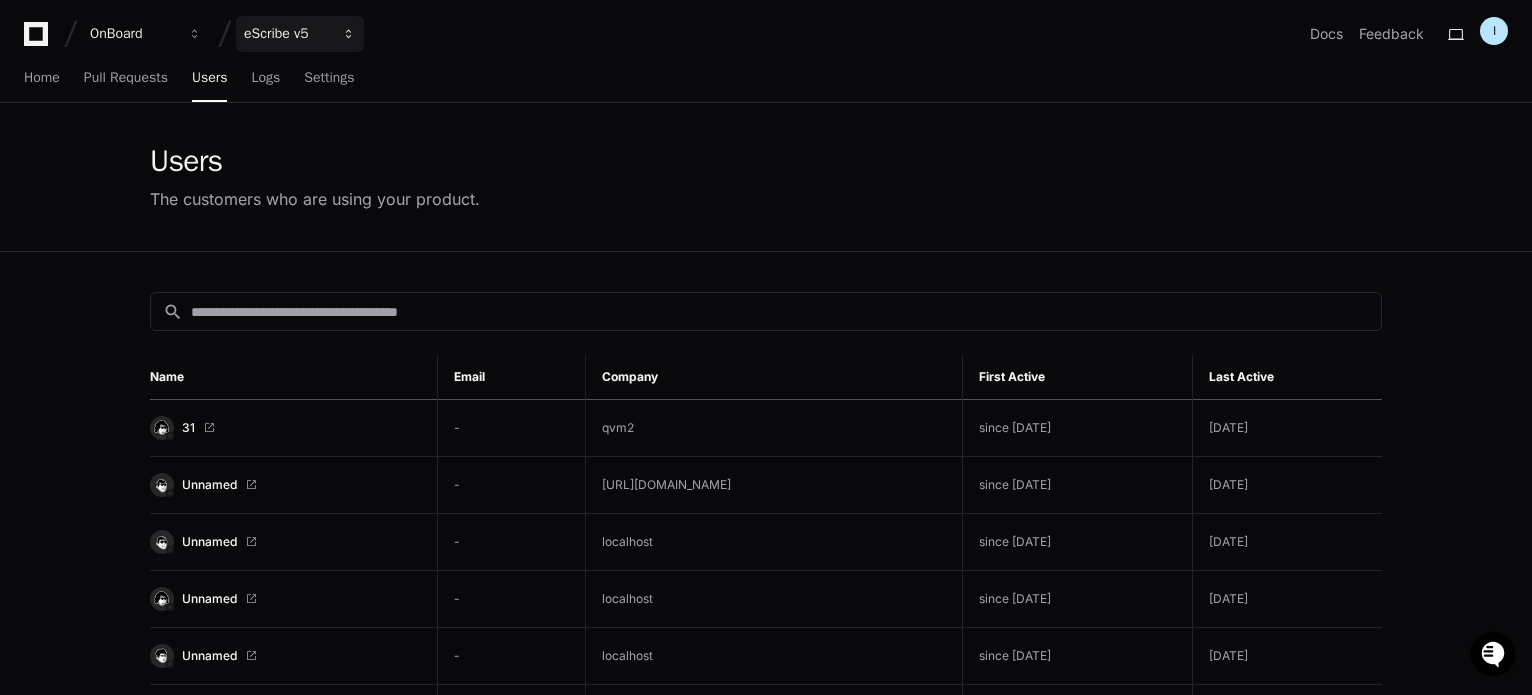 click on "eScribe v5" at bounding box center [300, 34] 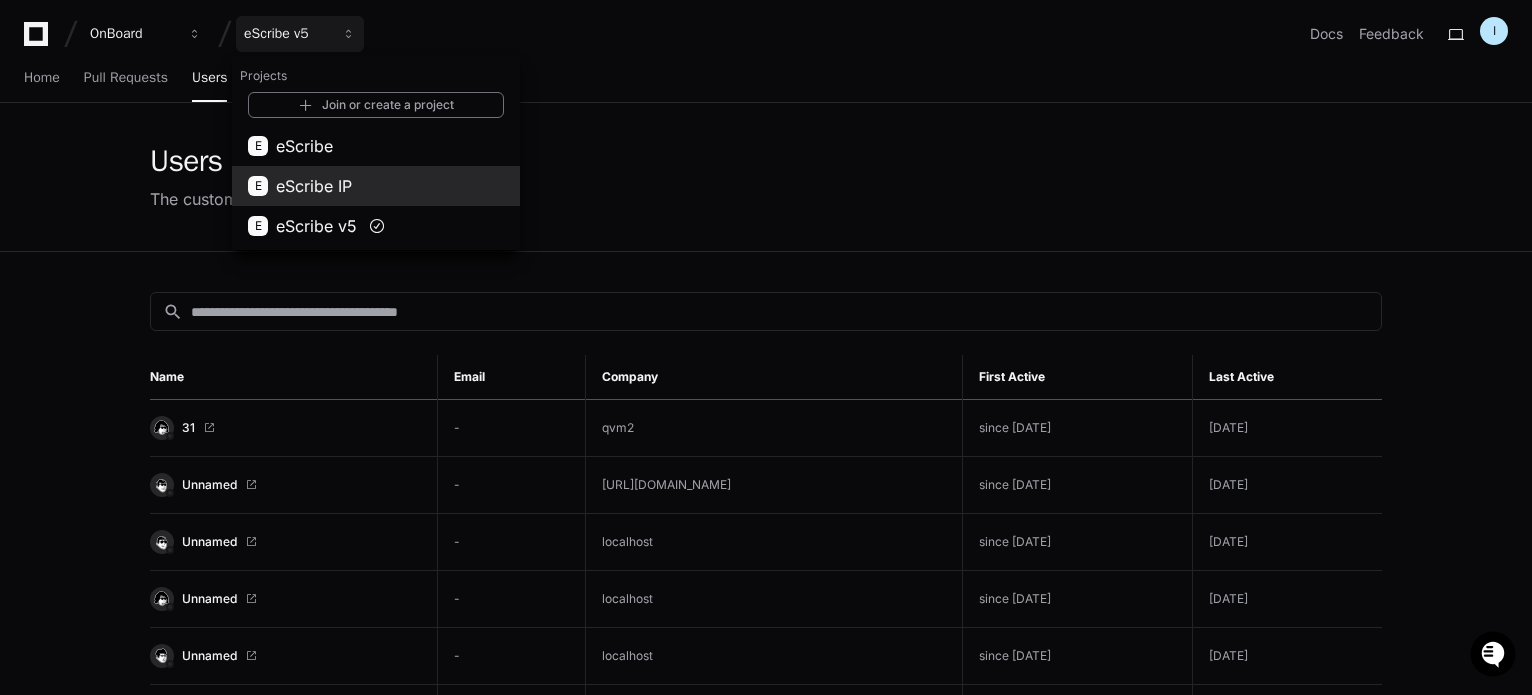 click on "E  eScribe IP" at bounding box center [376, 186] 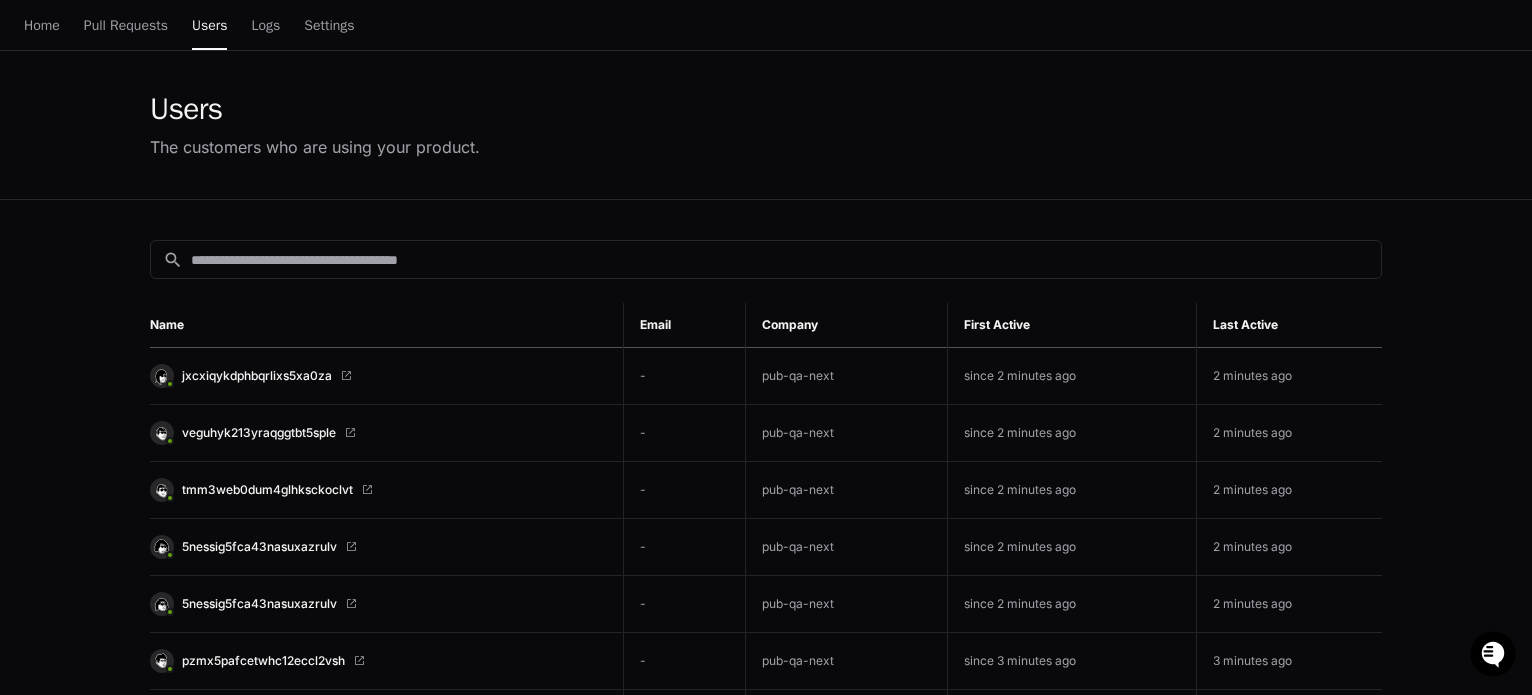 scroll, scrollTop: 0, scrollLeft: 0, axis: both 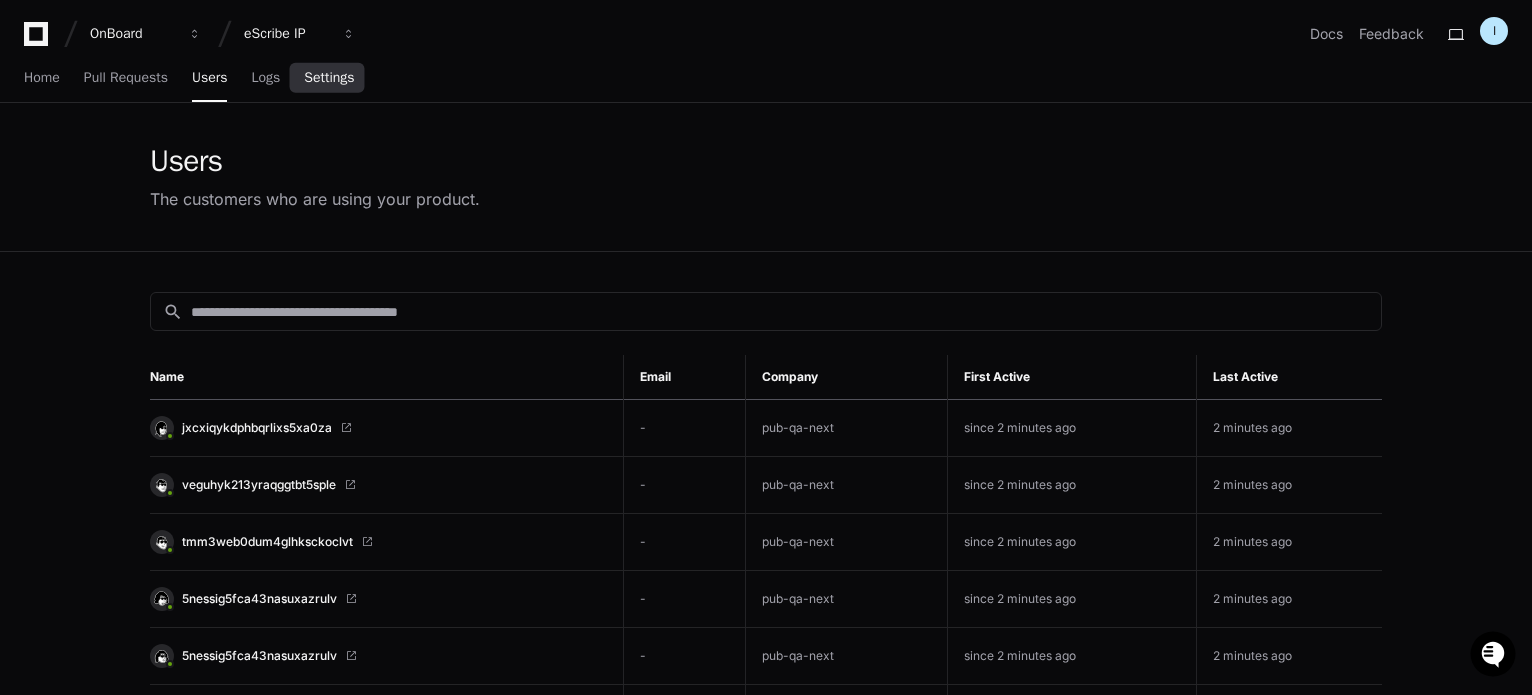 click on "Settings" at bounding box center [329, 78] 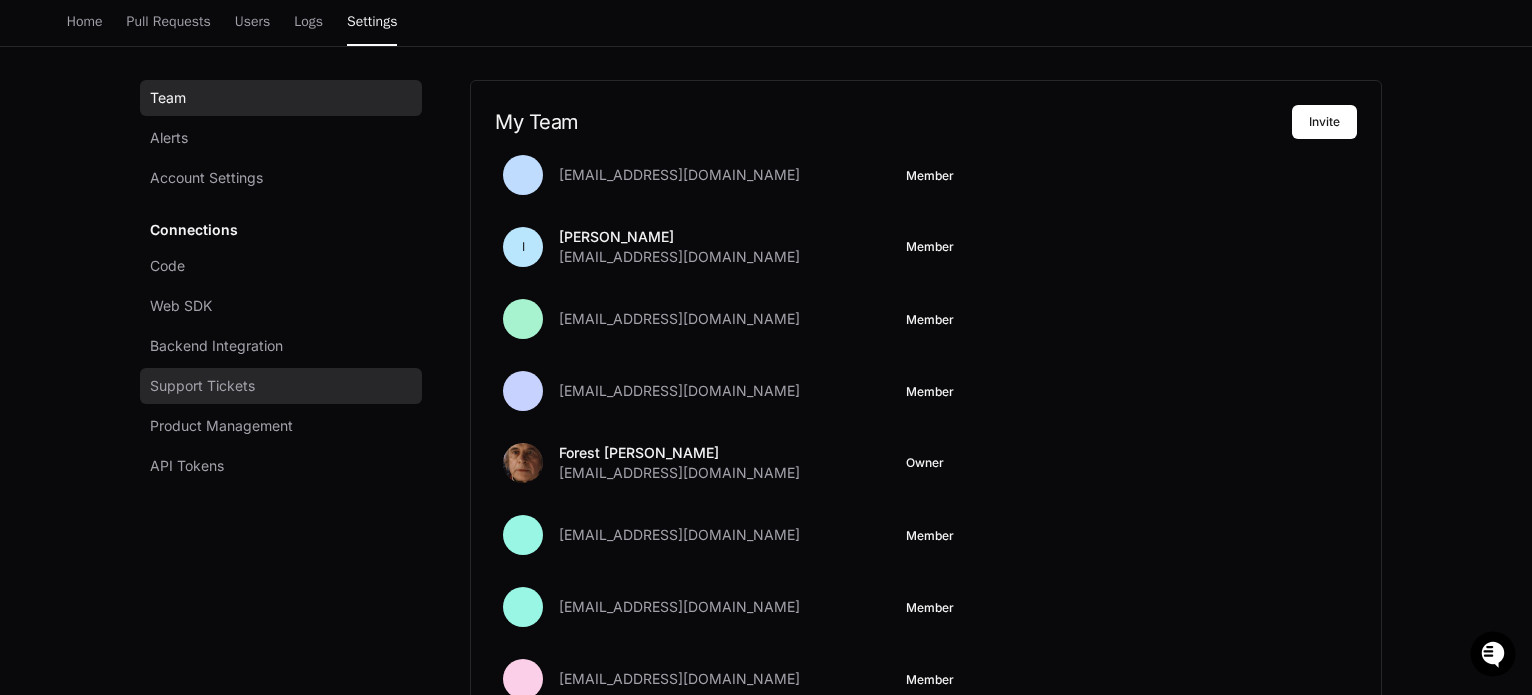 scroll, scrollTop: 148, scrollLeft: 0, axis: vertical 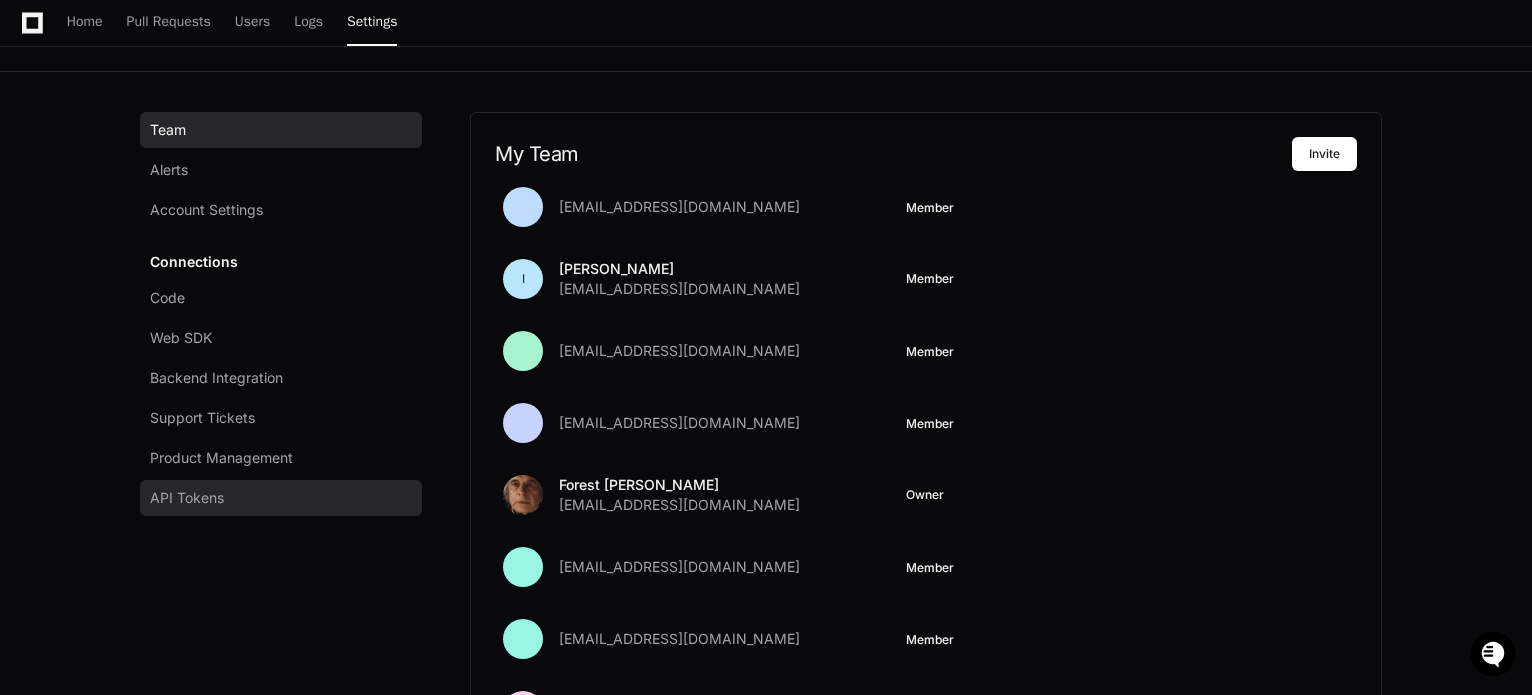 click on "API Tokens" 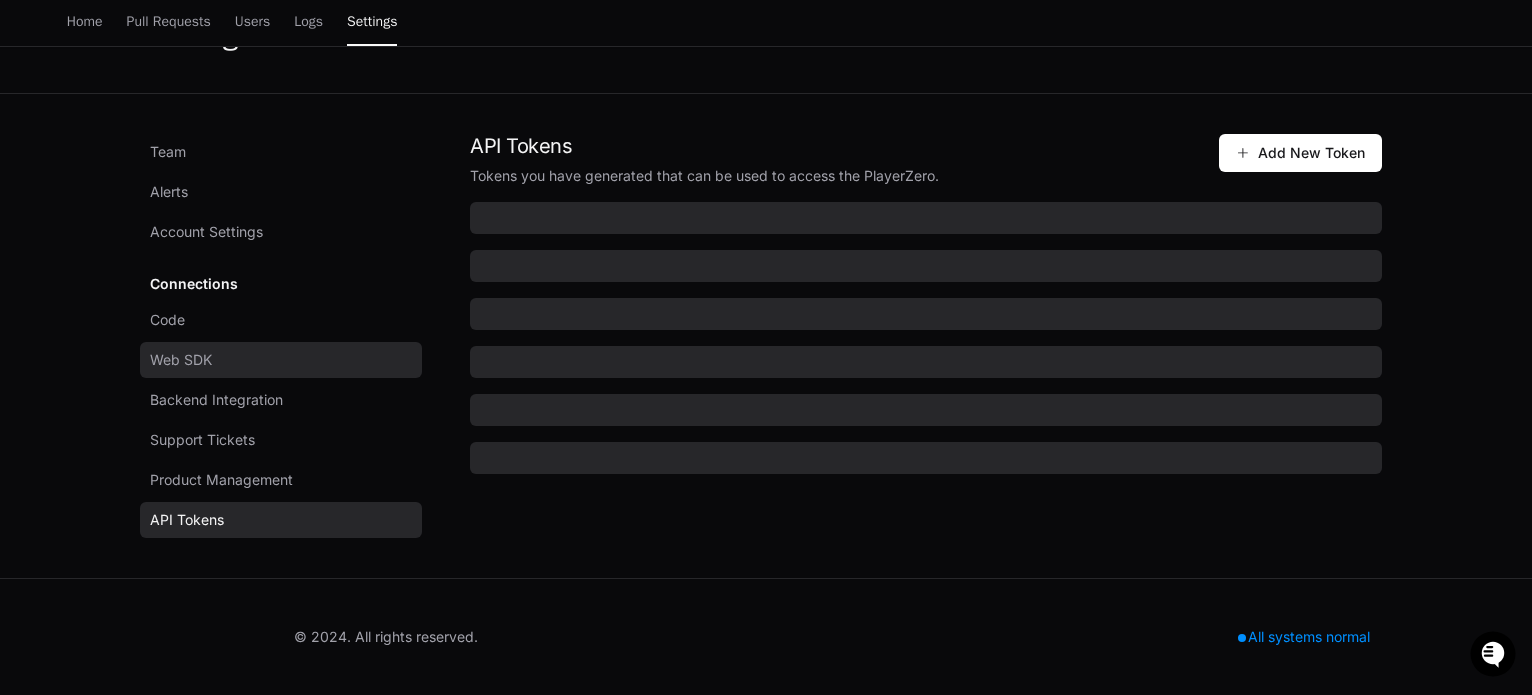 scroll, scrollTop: 0, scrollLeft: 0, axis: both 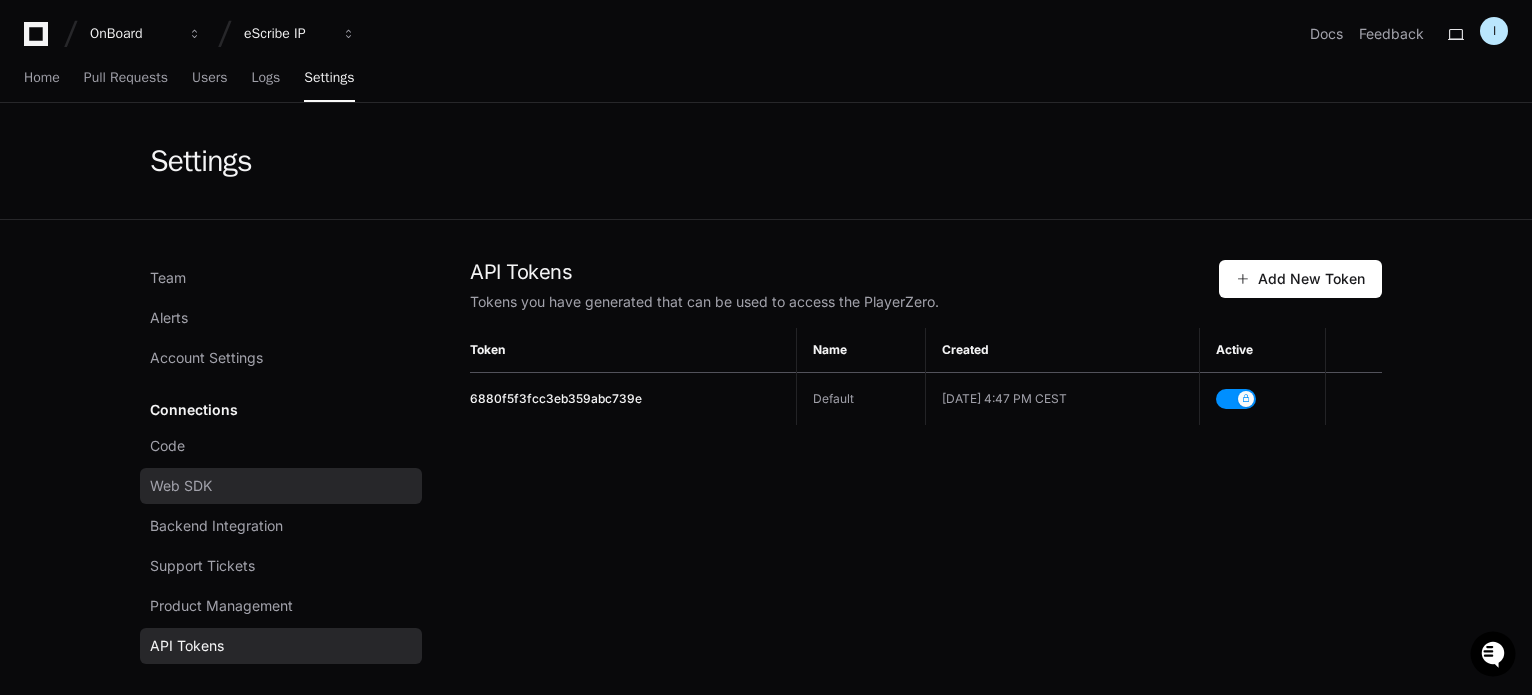 click on "Web SDK" 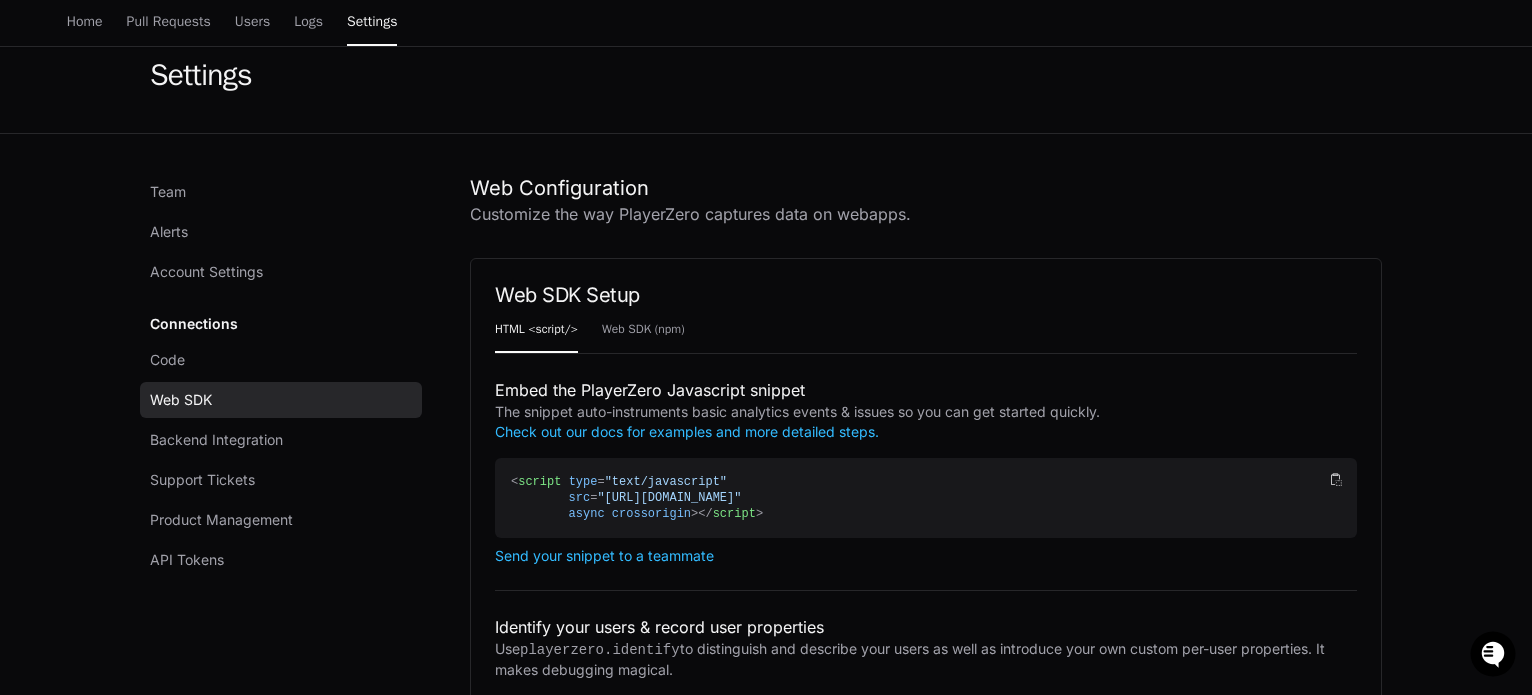 scroll, scrollTop: 300, scrollLeft: 0, axis: vertical 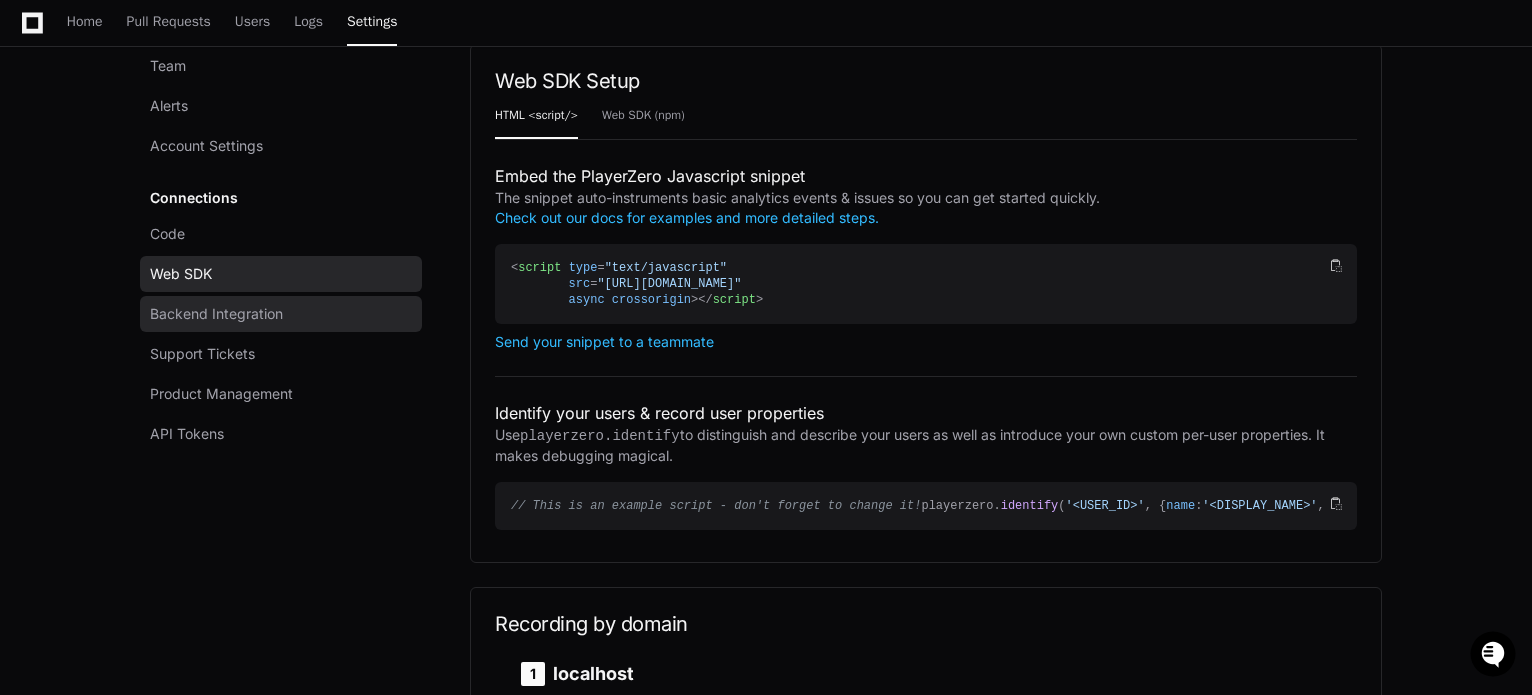 click on "Backend Integration" 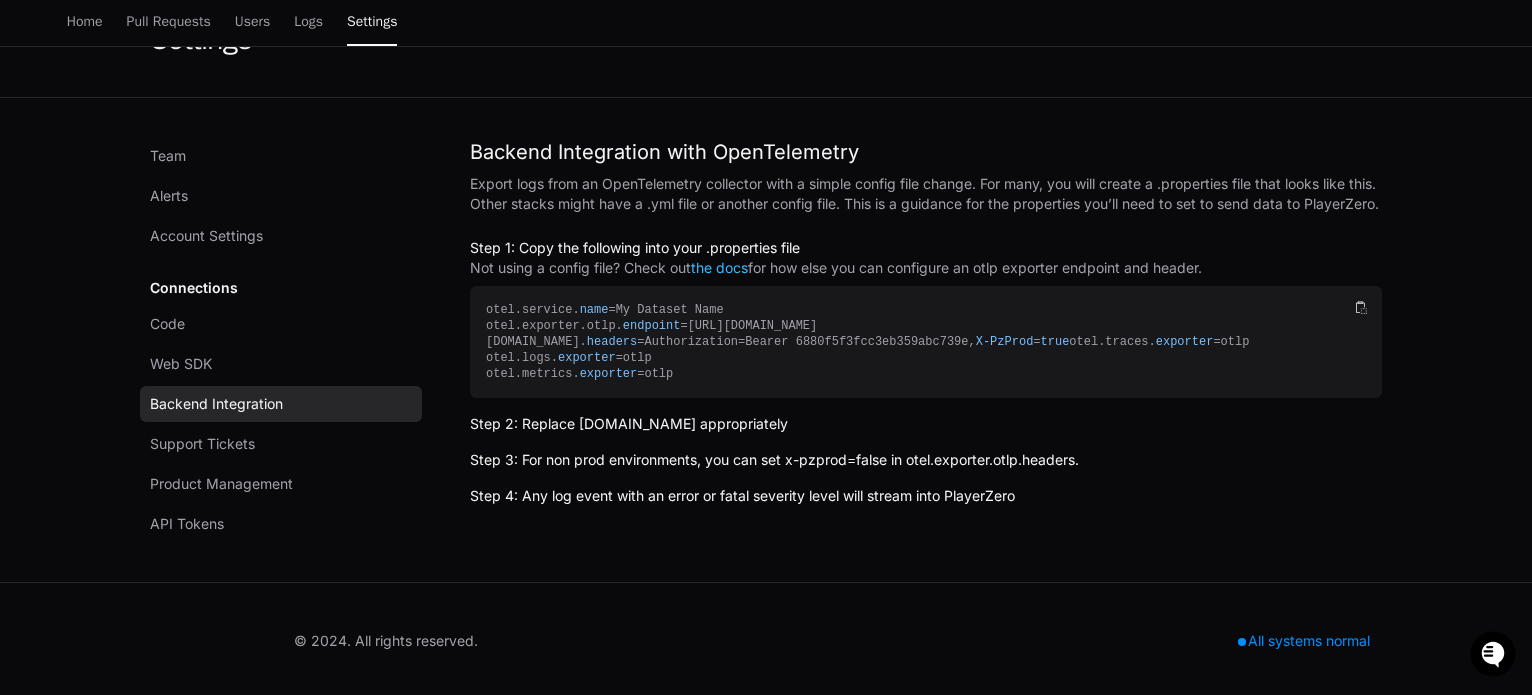 scroll, scrollTop: 125, scrollLeft: 0, axis: vertical 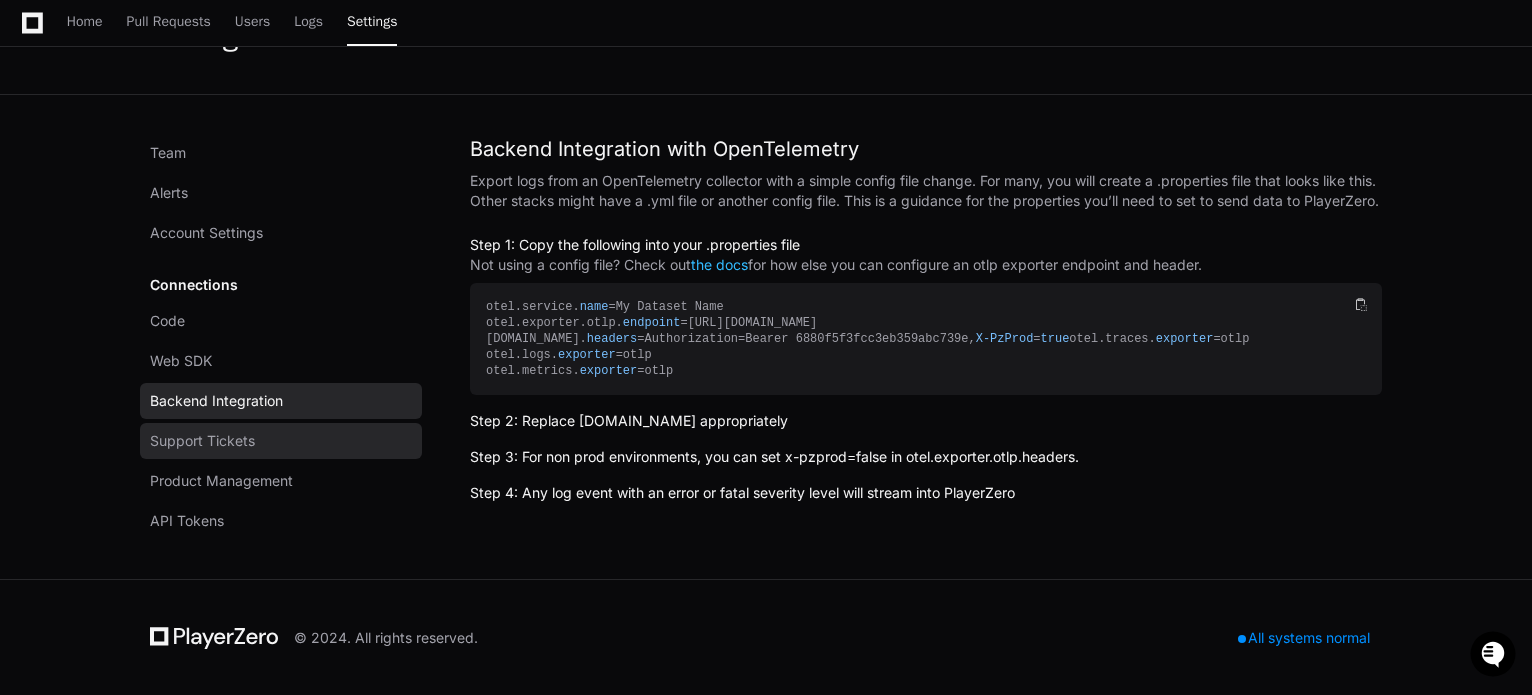 click on "Support Tickets" 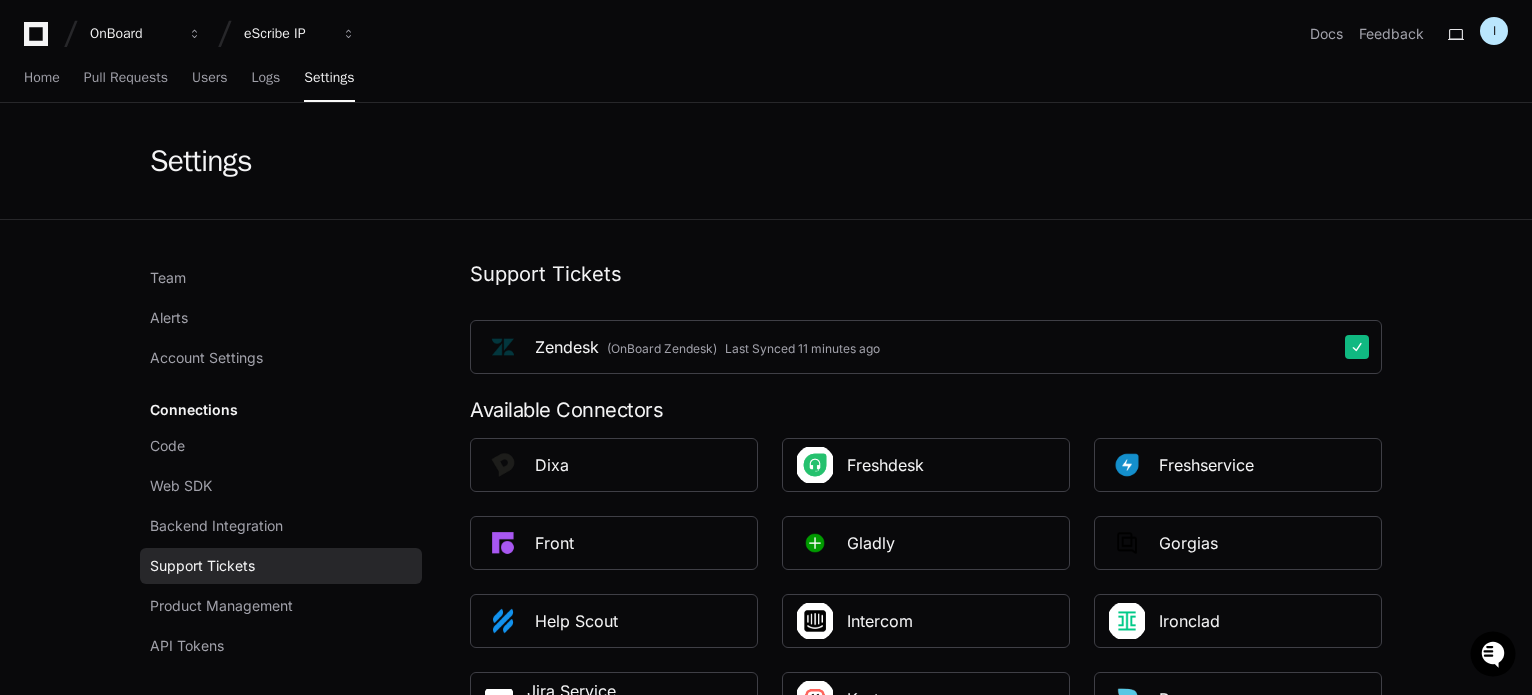scroll, scrollTop: 300, scrollLeft: 0, axis: vertical 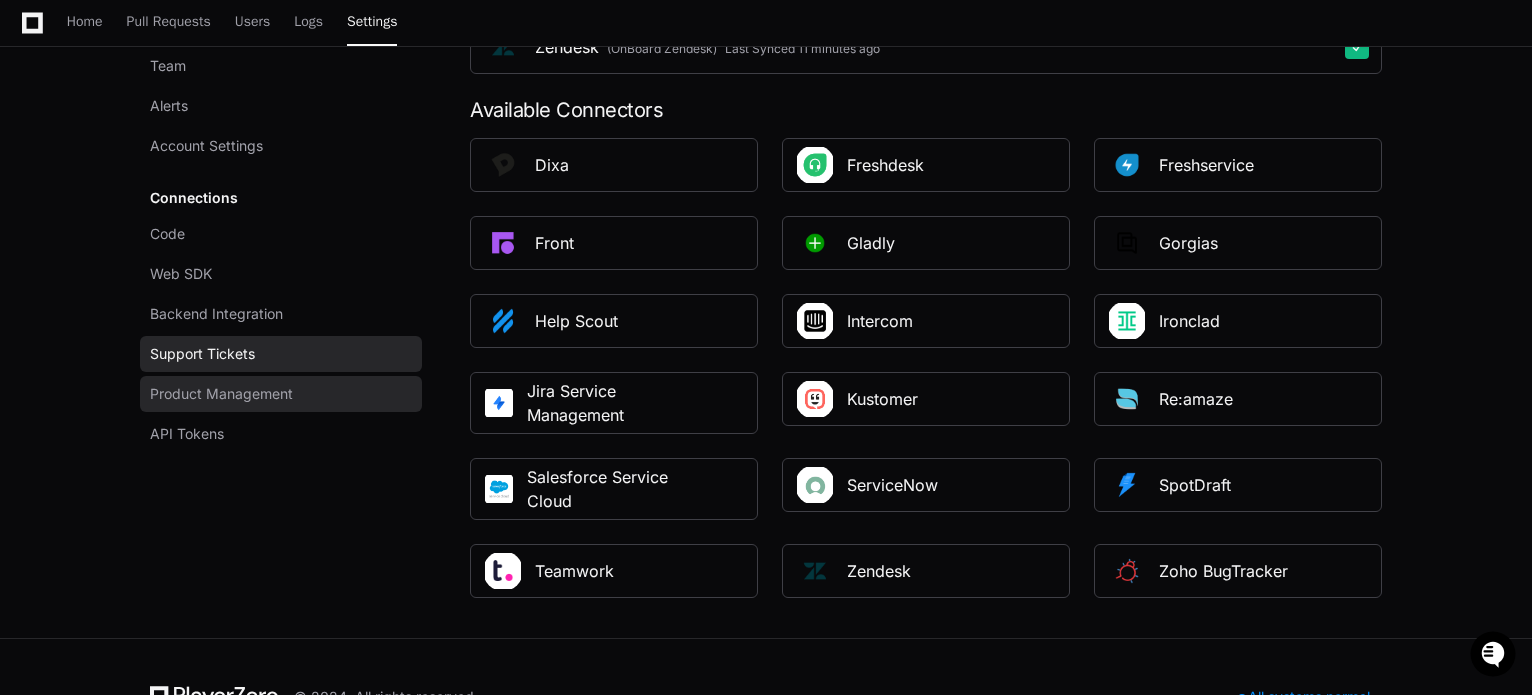 click on "Product Management" 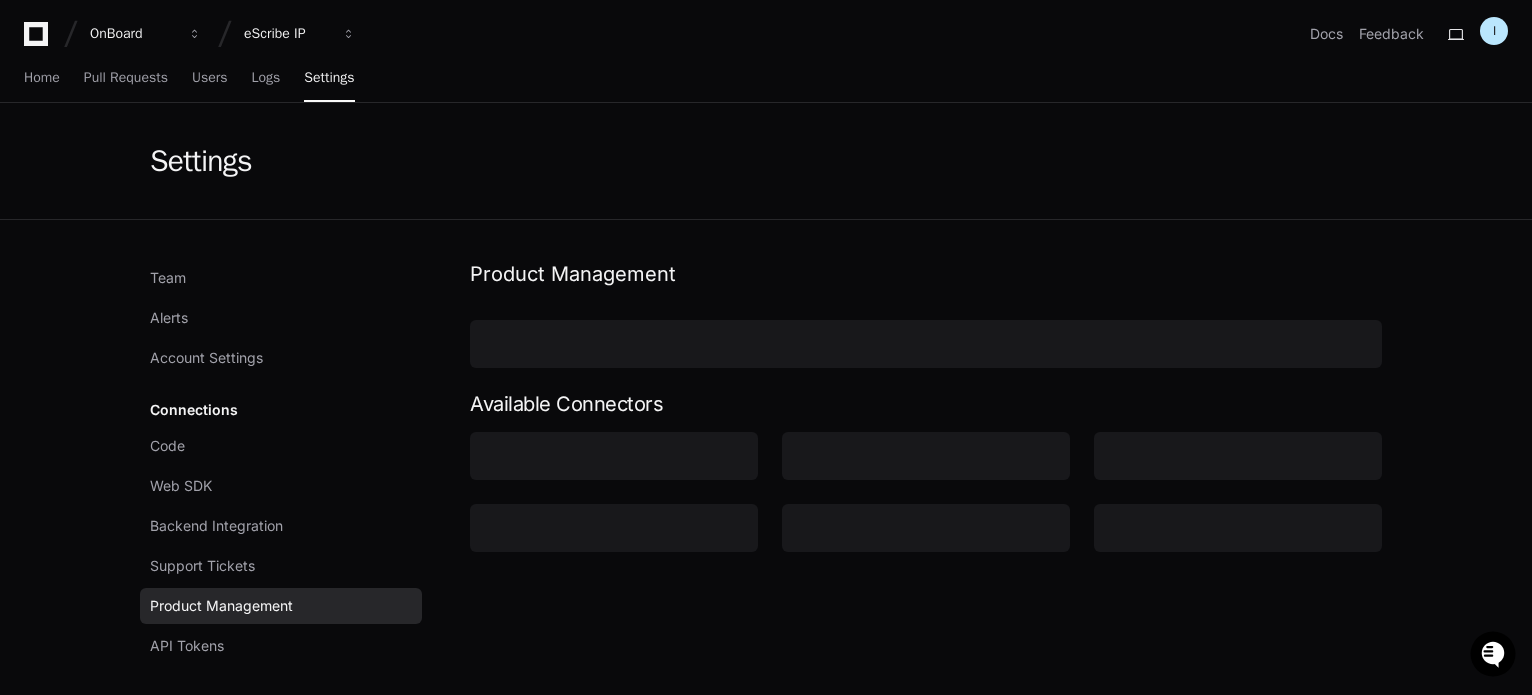 scroll, scrollTop: 125, scrollLeft: 0, axis: vertical 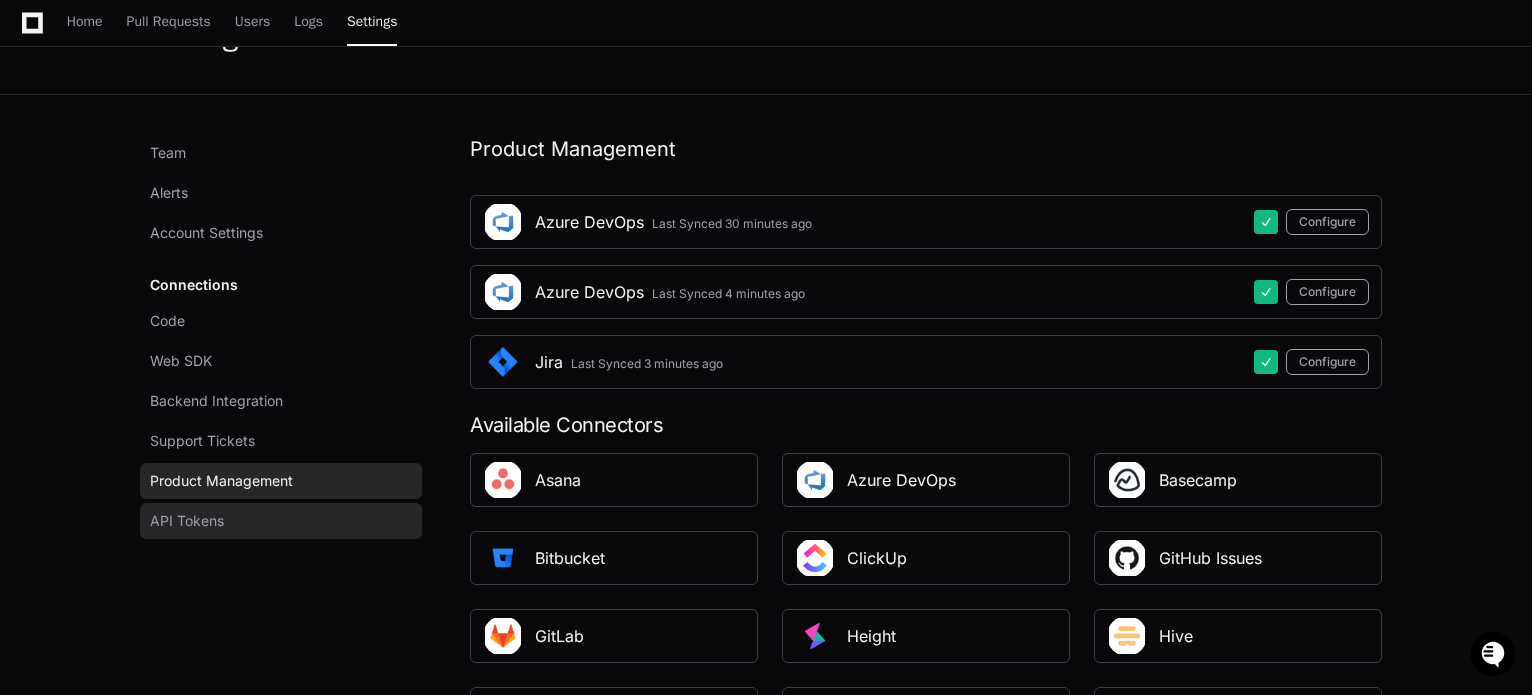 click on "API Tokens" 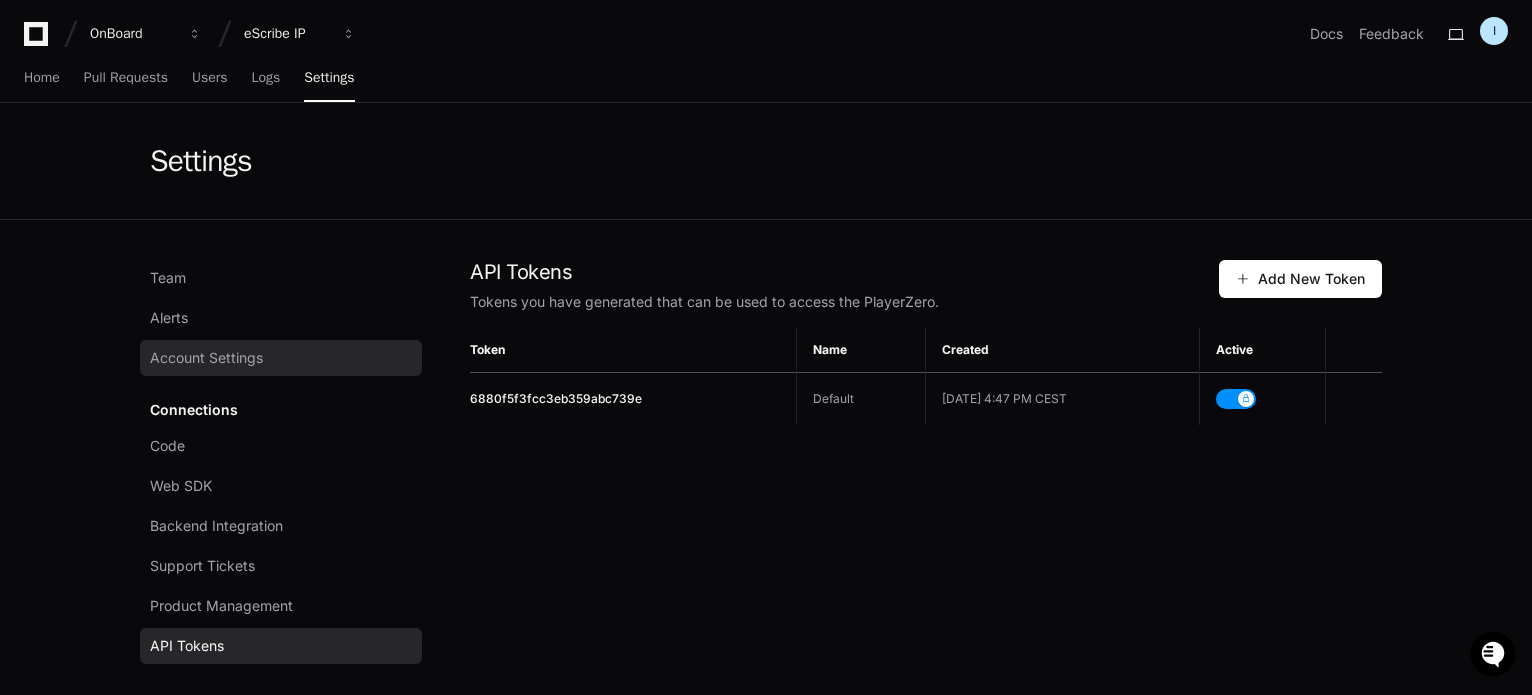 click on "Account Settings" 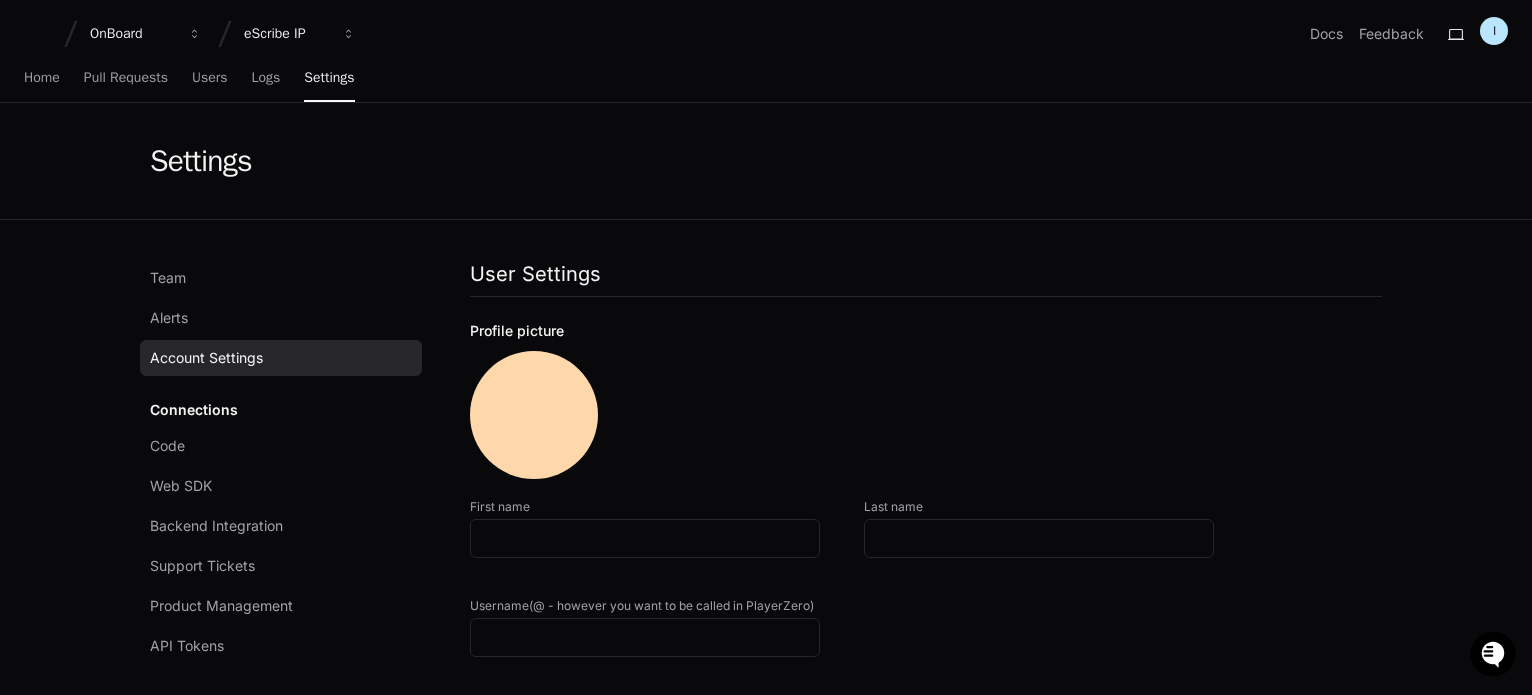 type on "****" 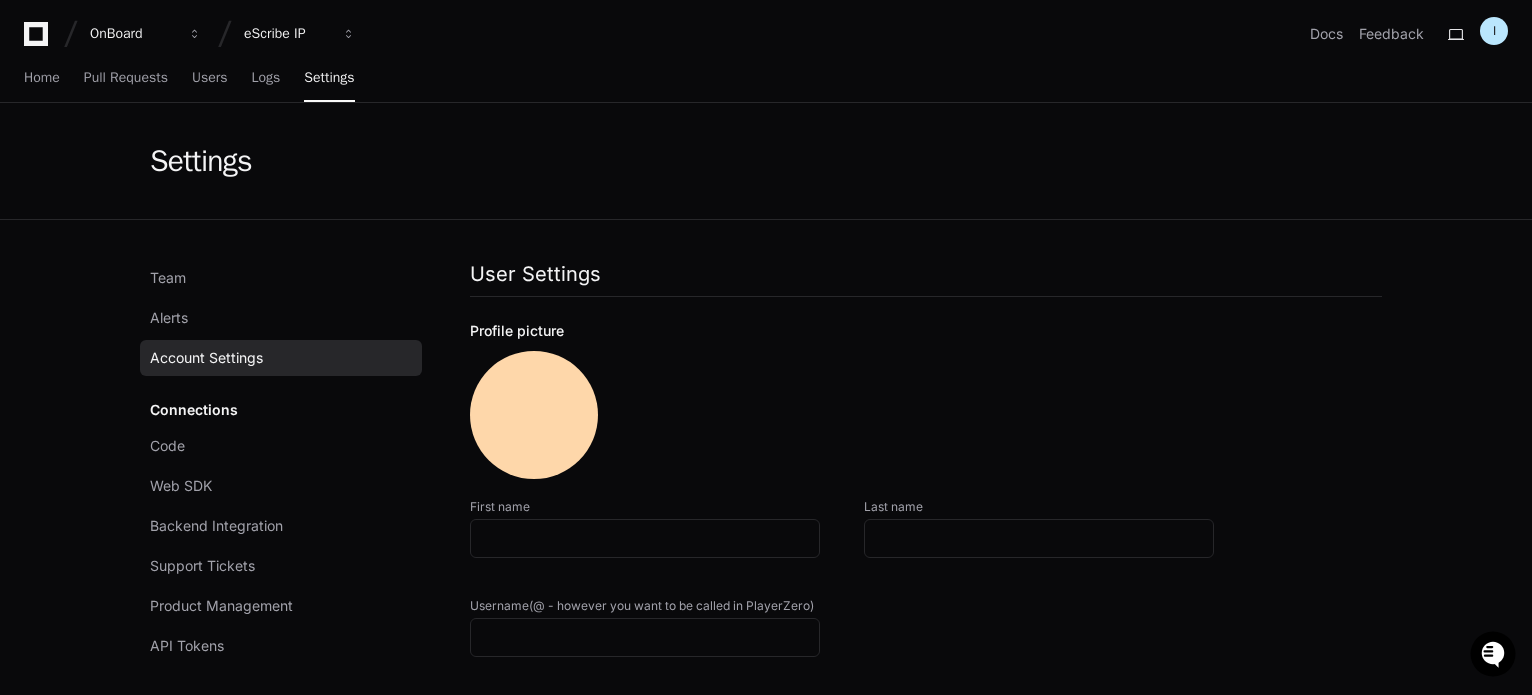 type on "*********" 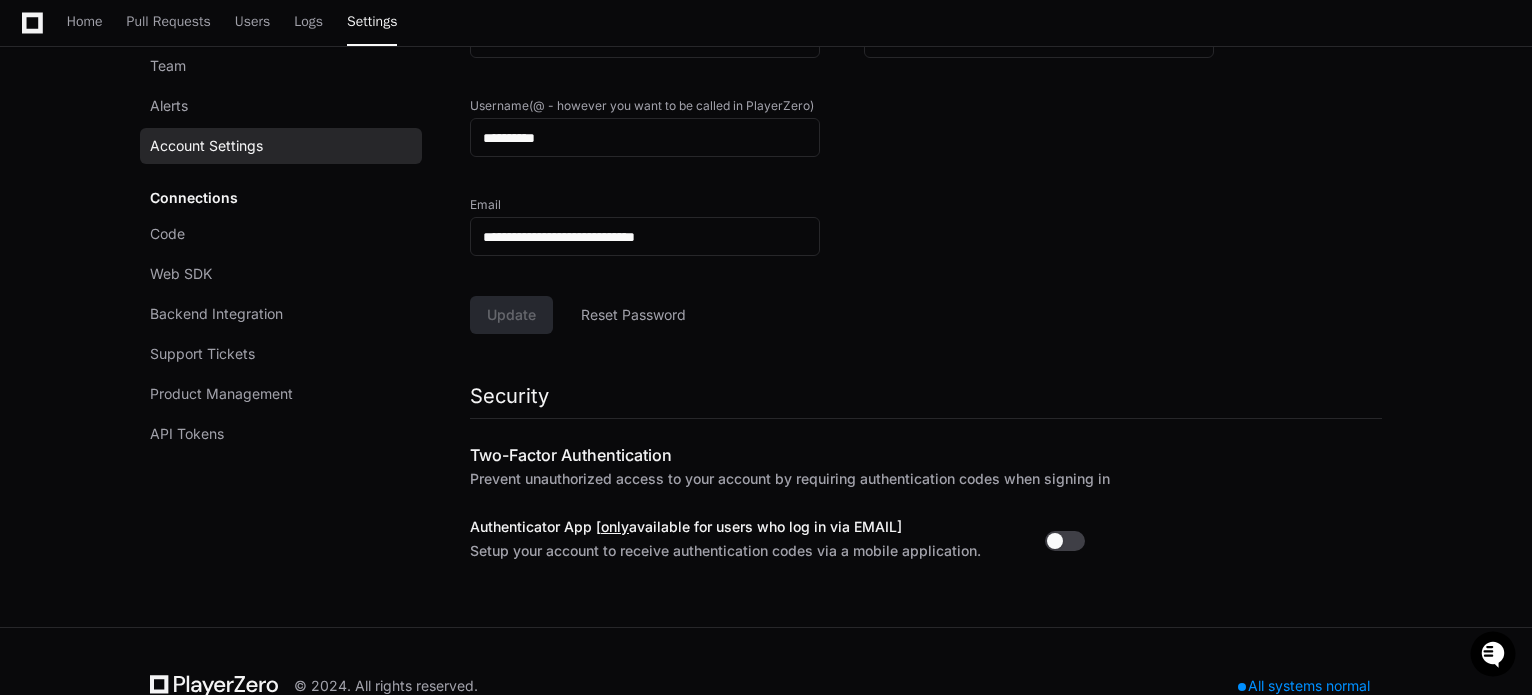 scroll, scrollTop: 300, scrollLeft: 0, axis: vertical 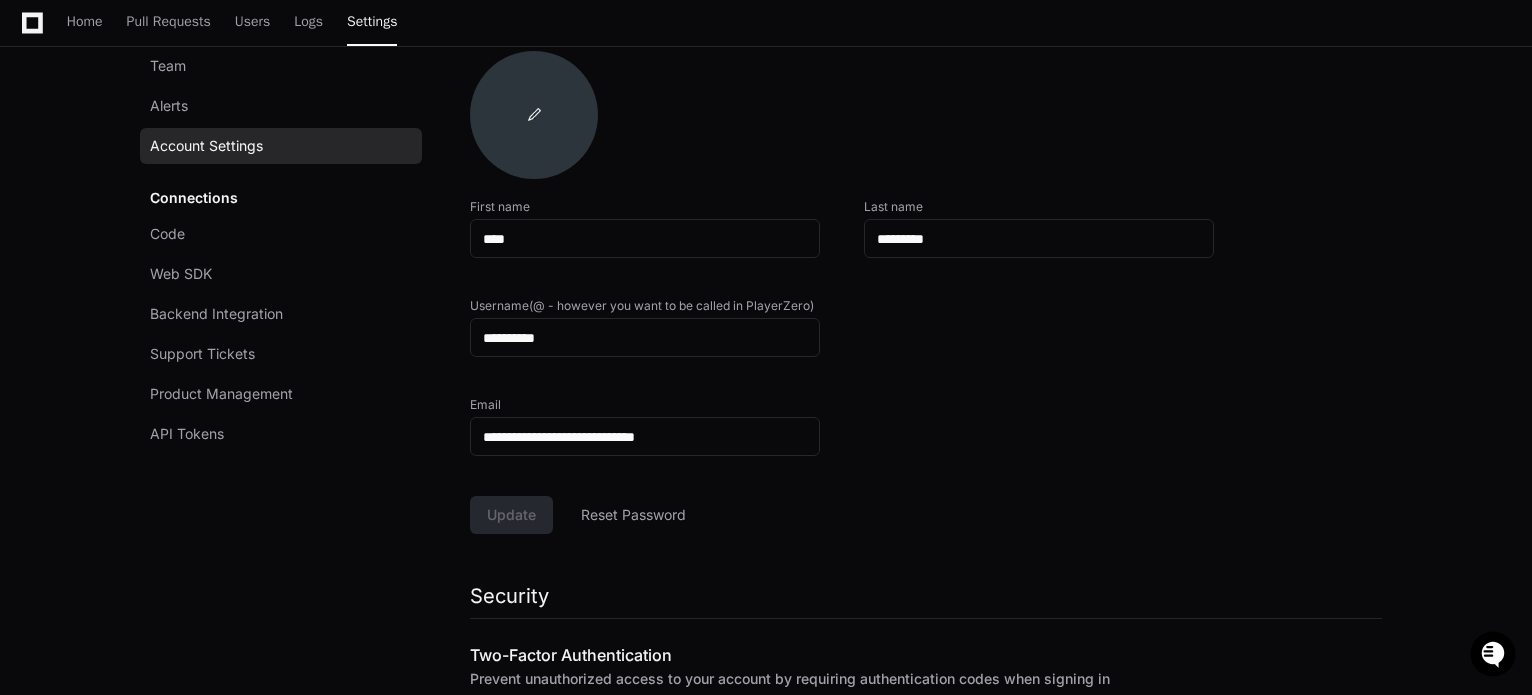 click on "I" 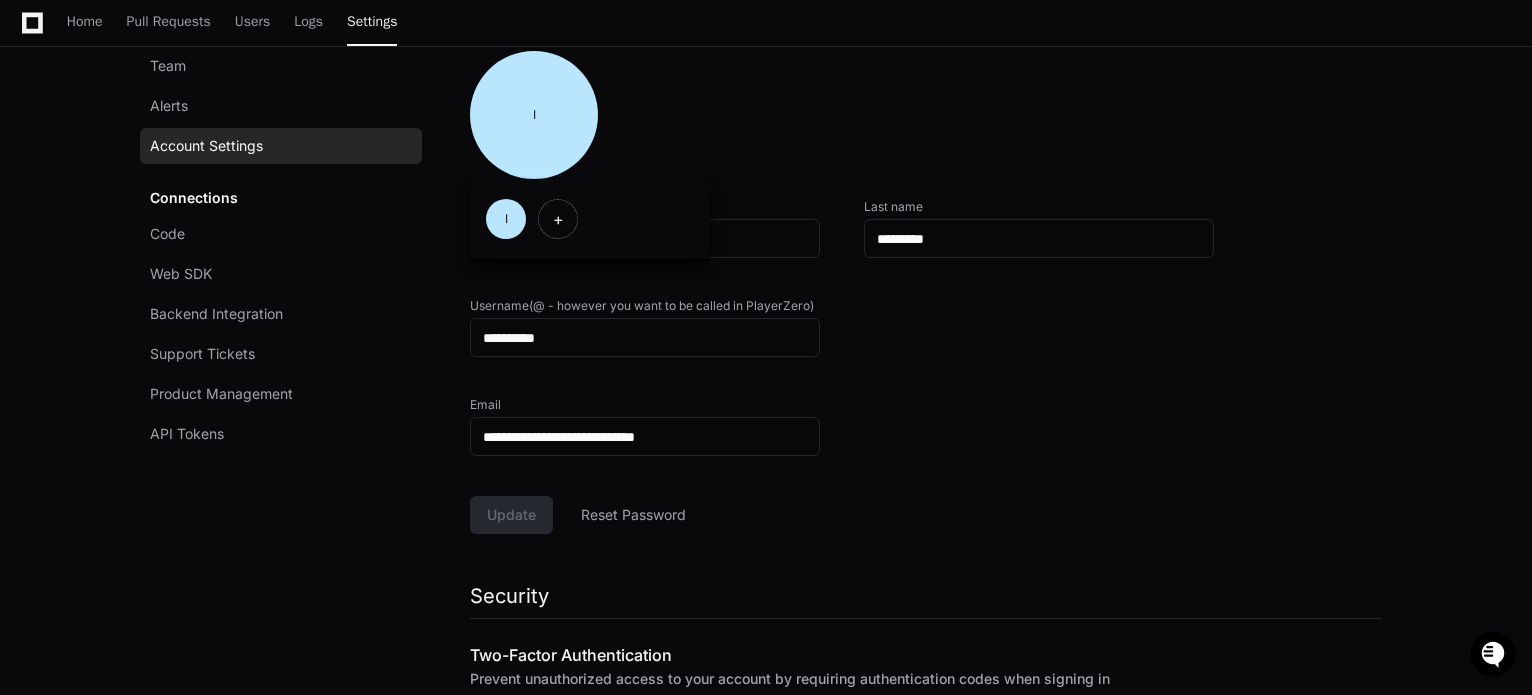 click on "+" 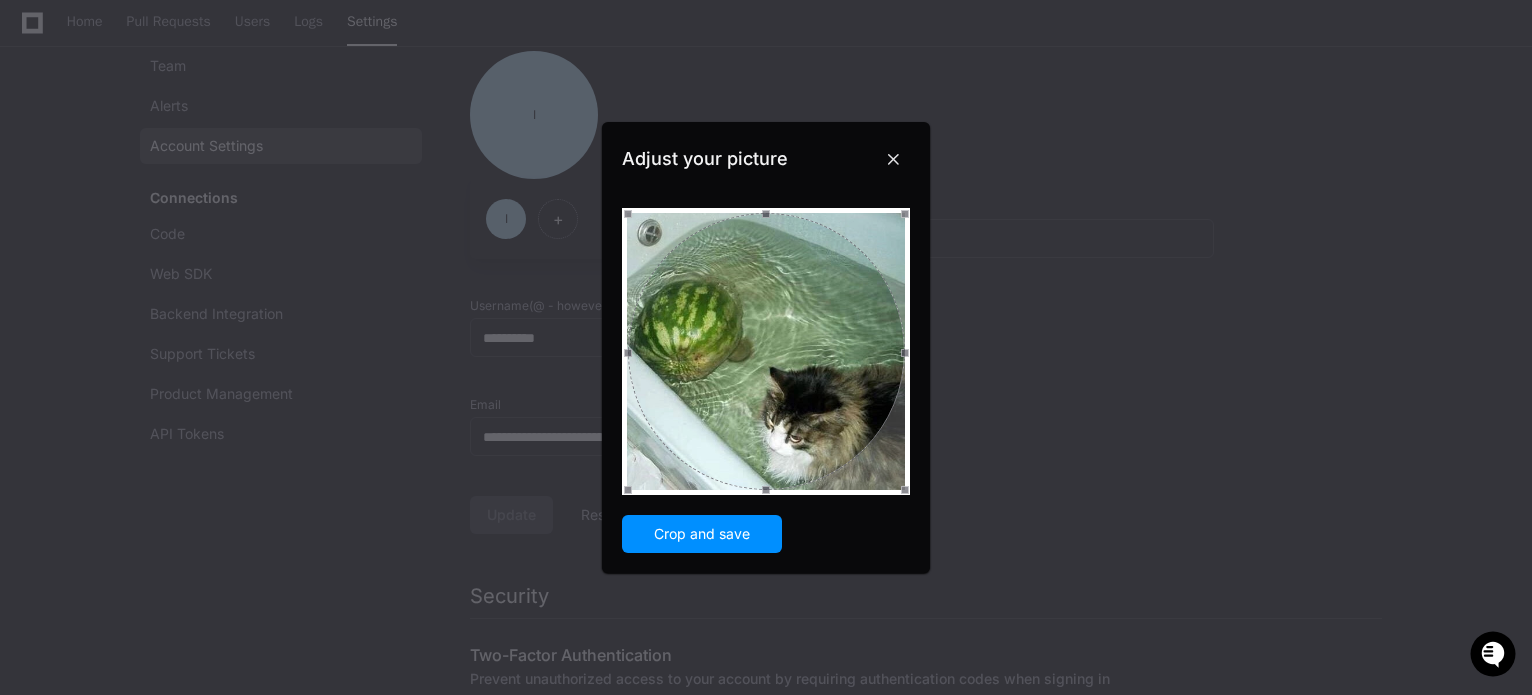 scroll, scrollTop: 0, scrollLeft: 0, axis: both 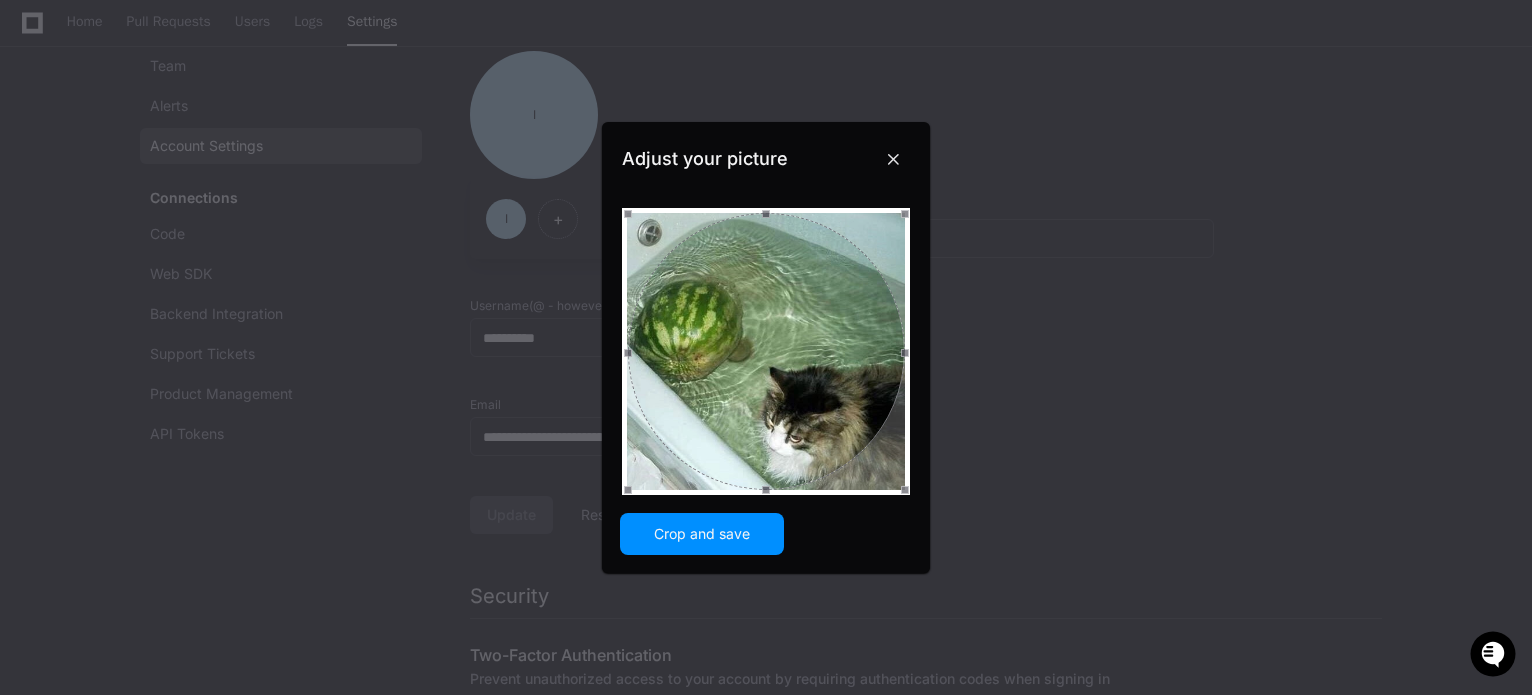 click on "Crop and save" at bounding box center (702, 534) 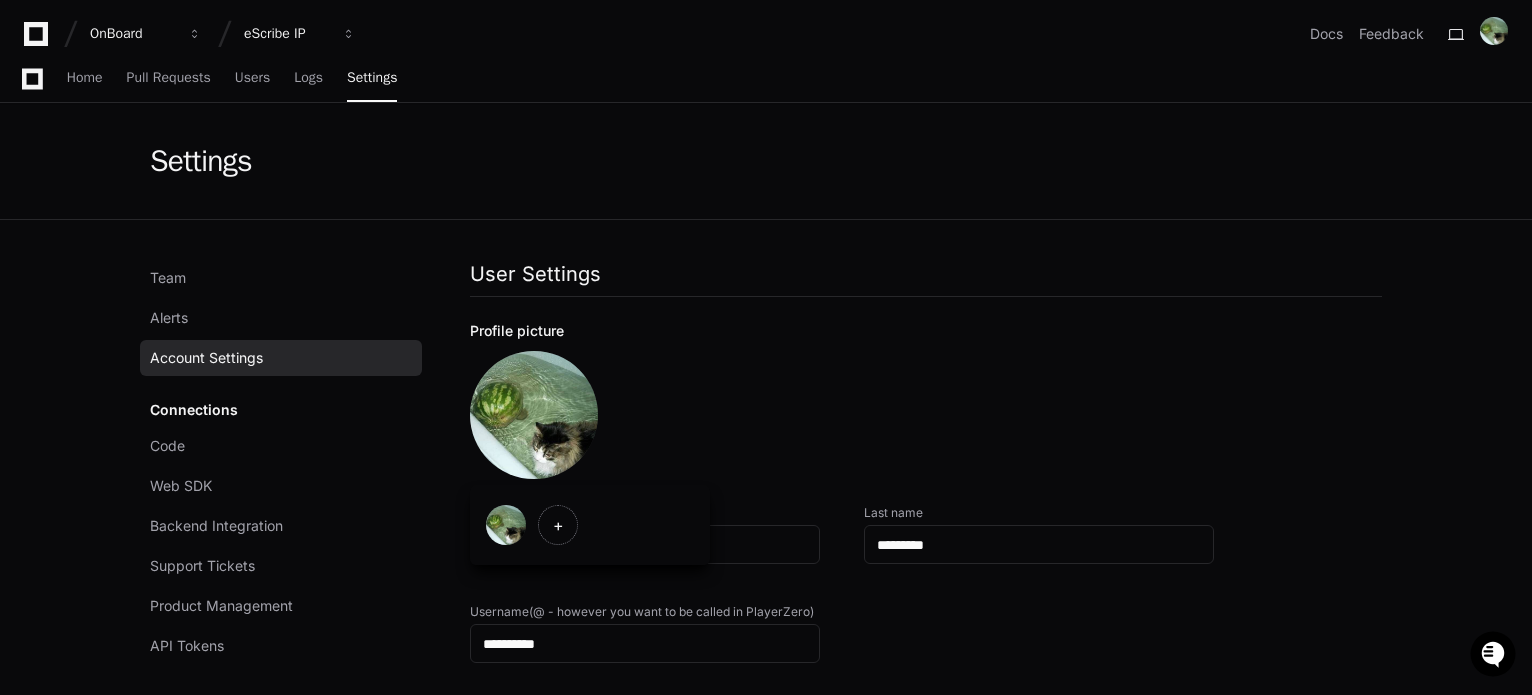 scroll, scrollTop: 300, scrollLeft: 0, axis: vertical 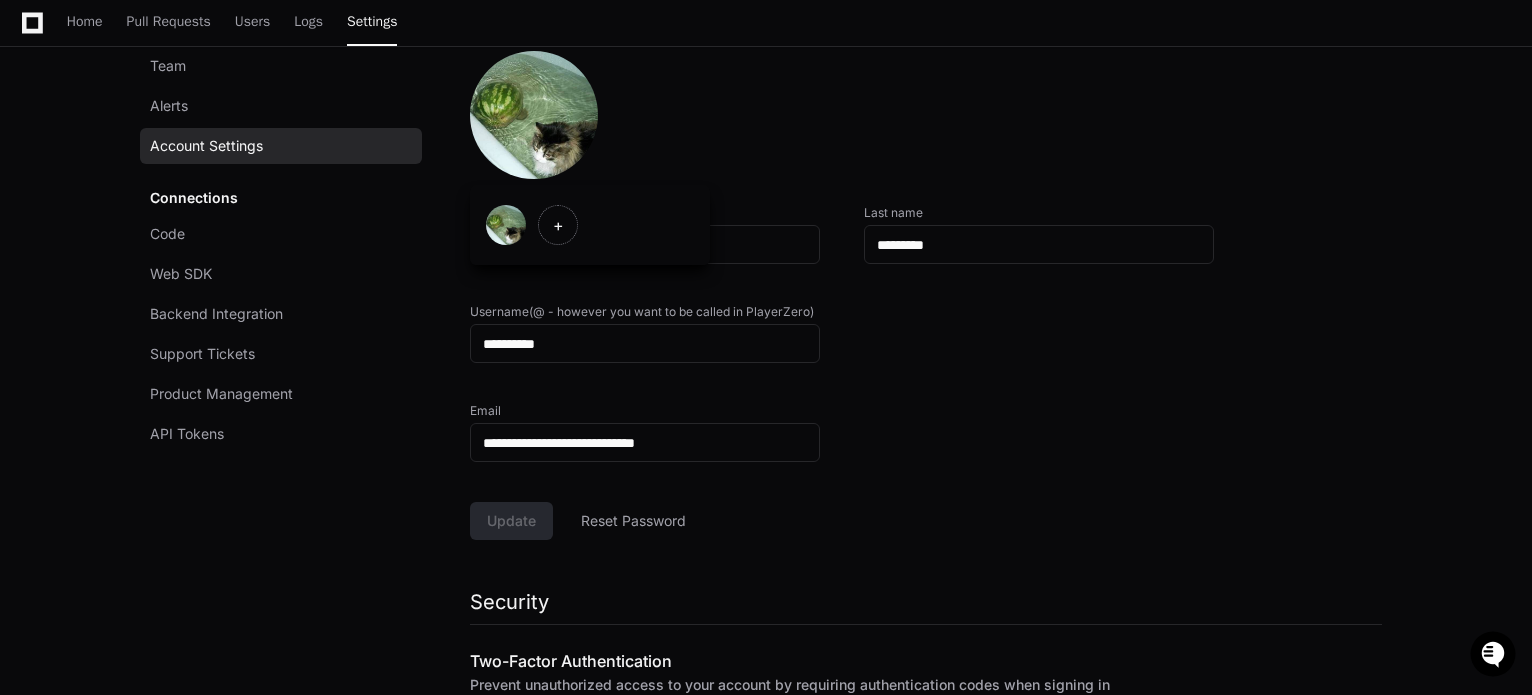 click on "**********" 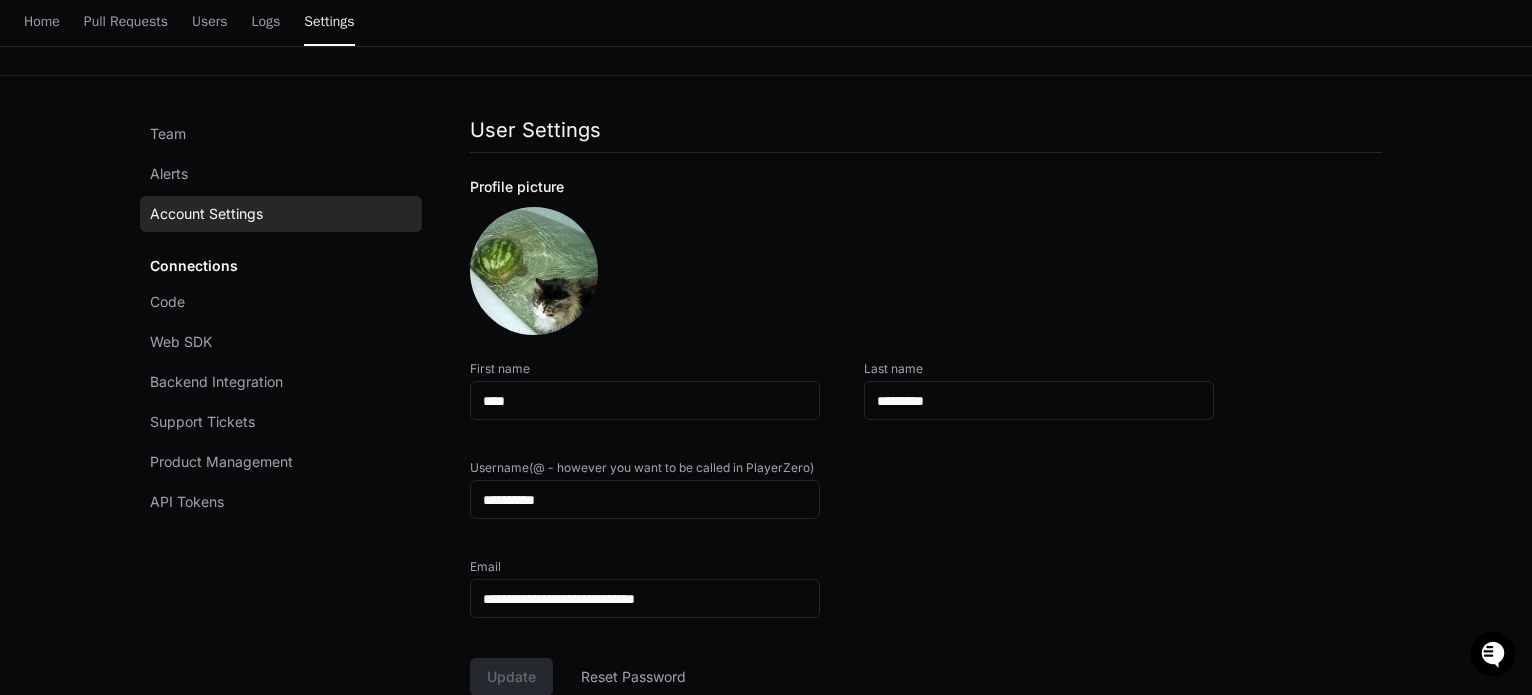 scroll, scrollTop: 0, scrollLeft: 0, axis: both 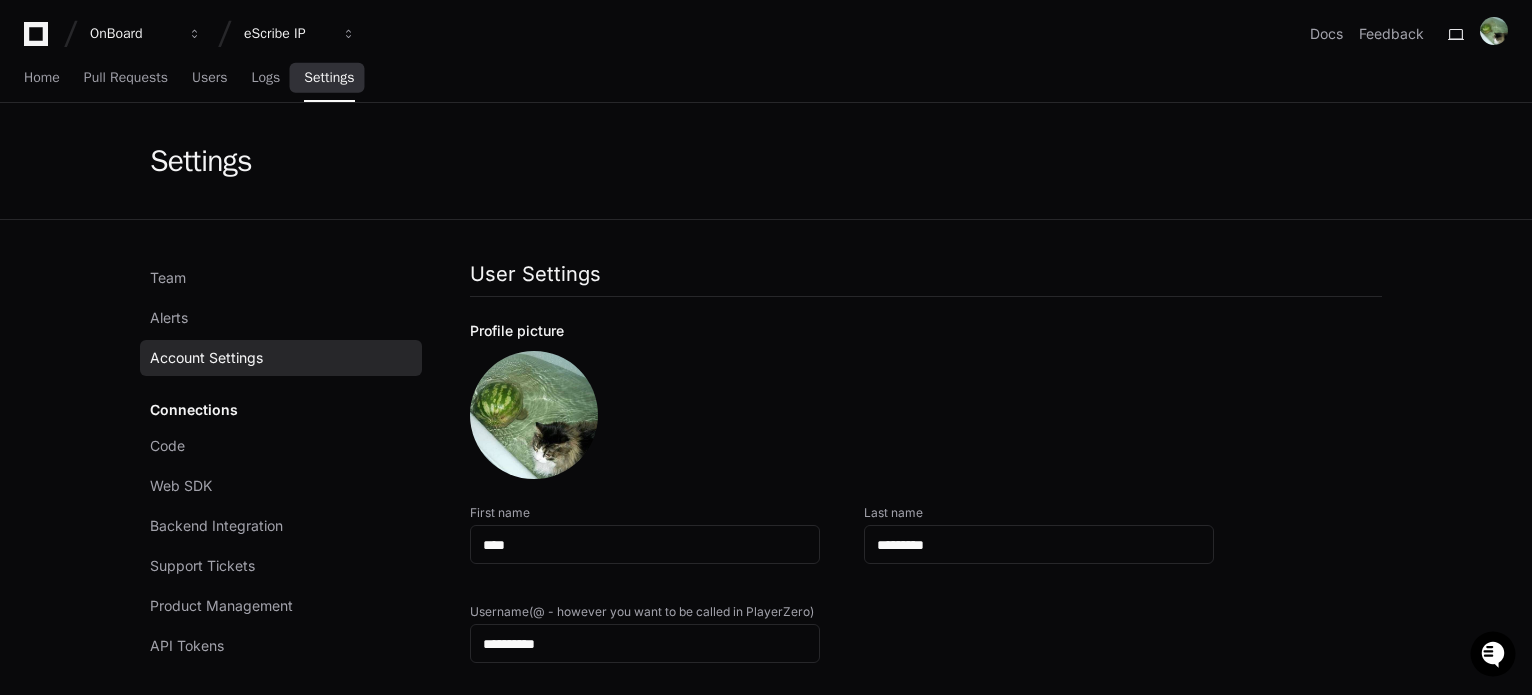 click on "Settings" at bounding box center [329, 78] 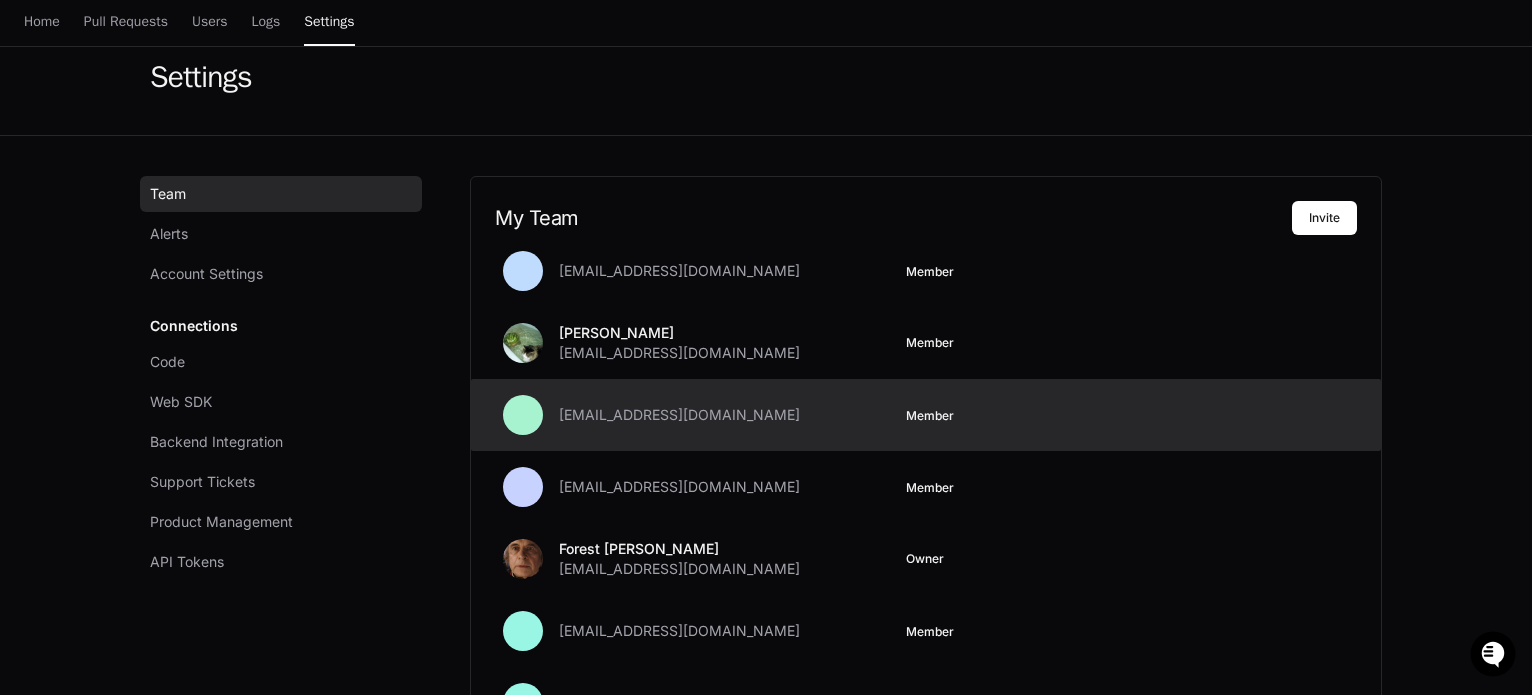 scroll, scrollTop: 200, scrollLeft: 0, axis: vertical 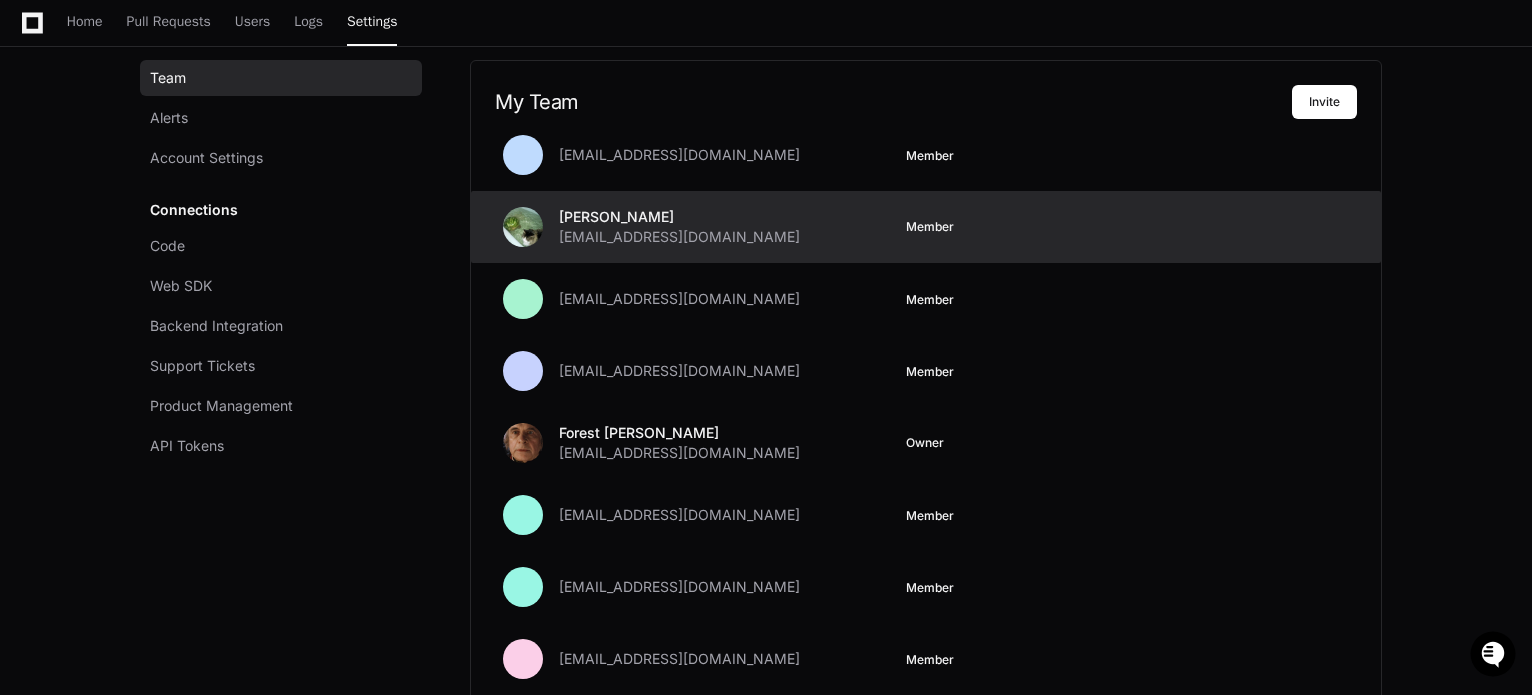 click 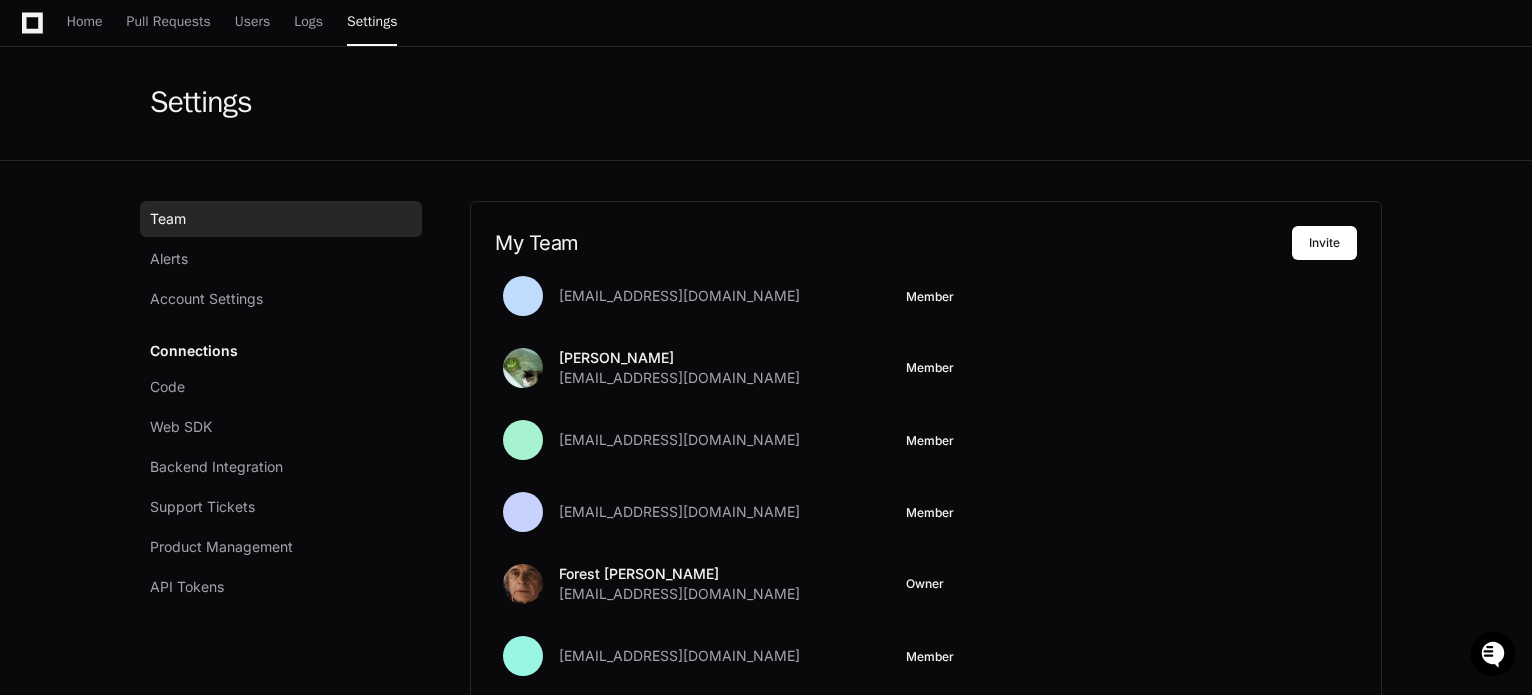 scroll, scrollTop: 0, scrollLeft: 0, axis: both 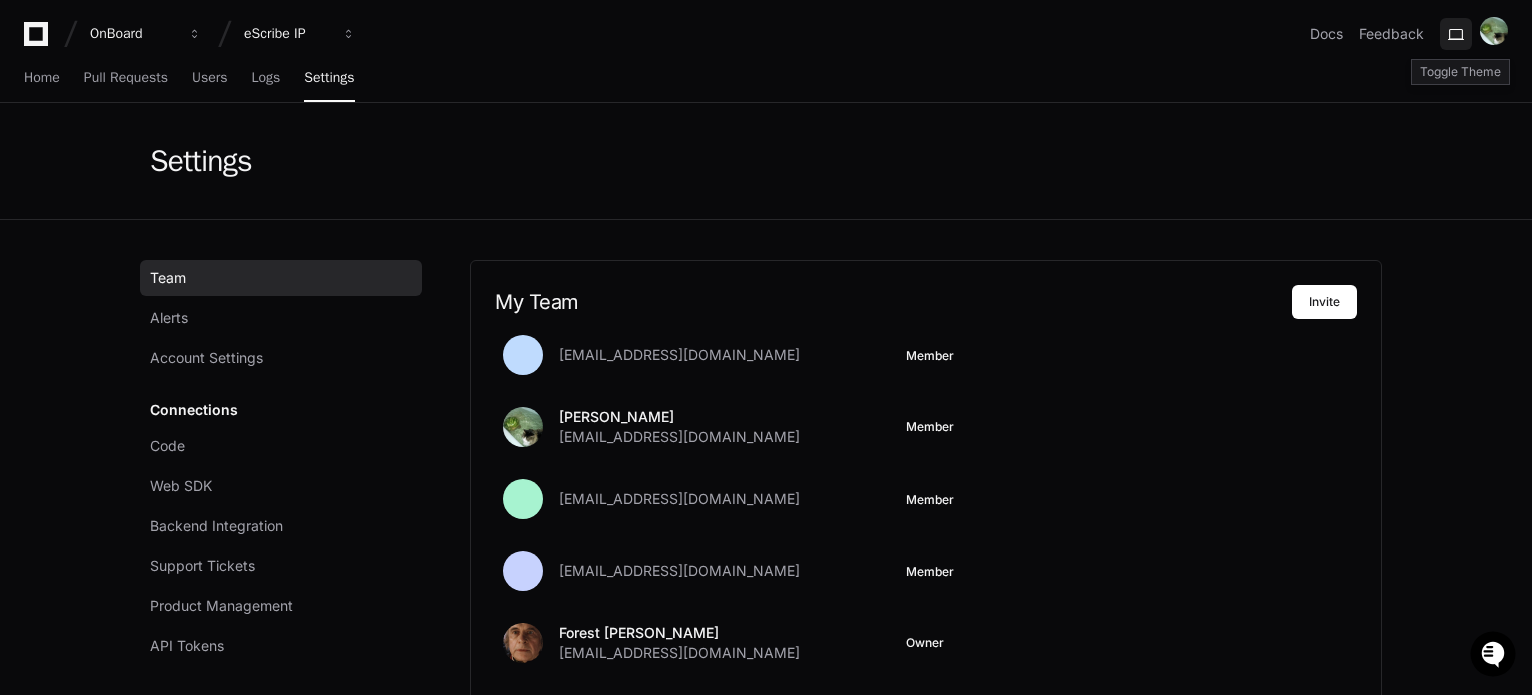 click at bounding box center [1456, 34] 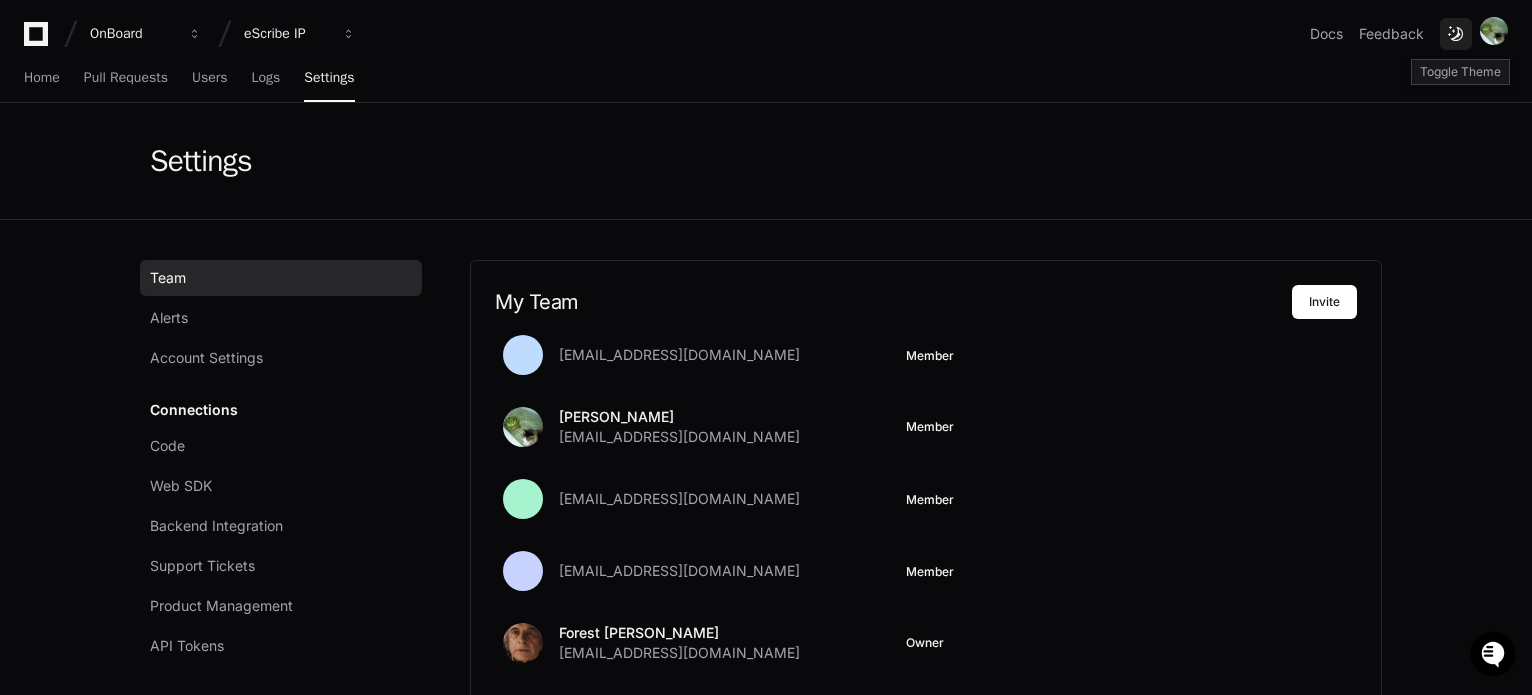 click at bounding box center (1456, 34) 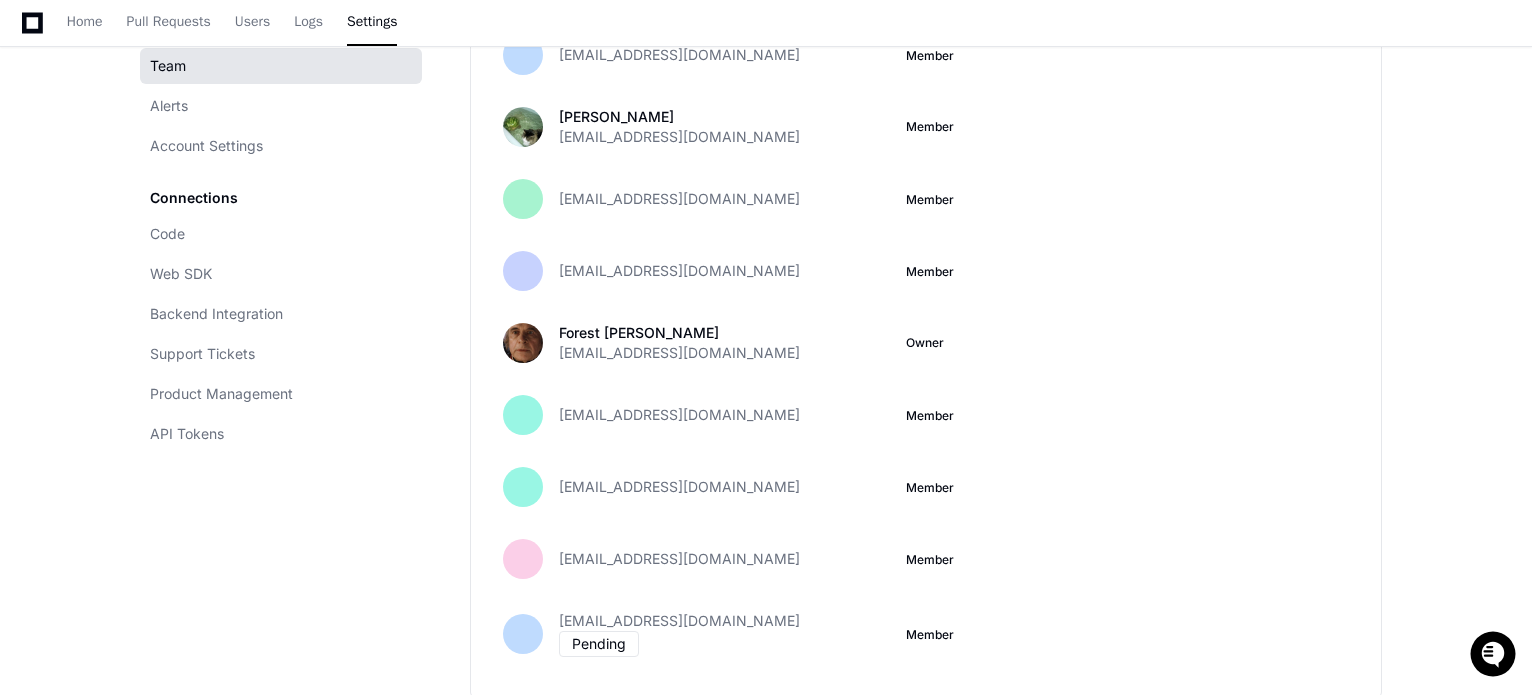 scroll, scrollTop: 0, scrollLeft: 0, axis: both 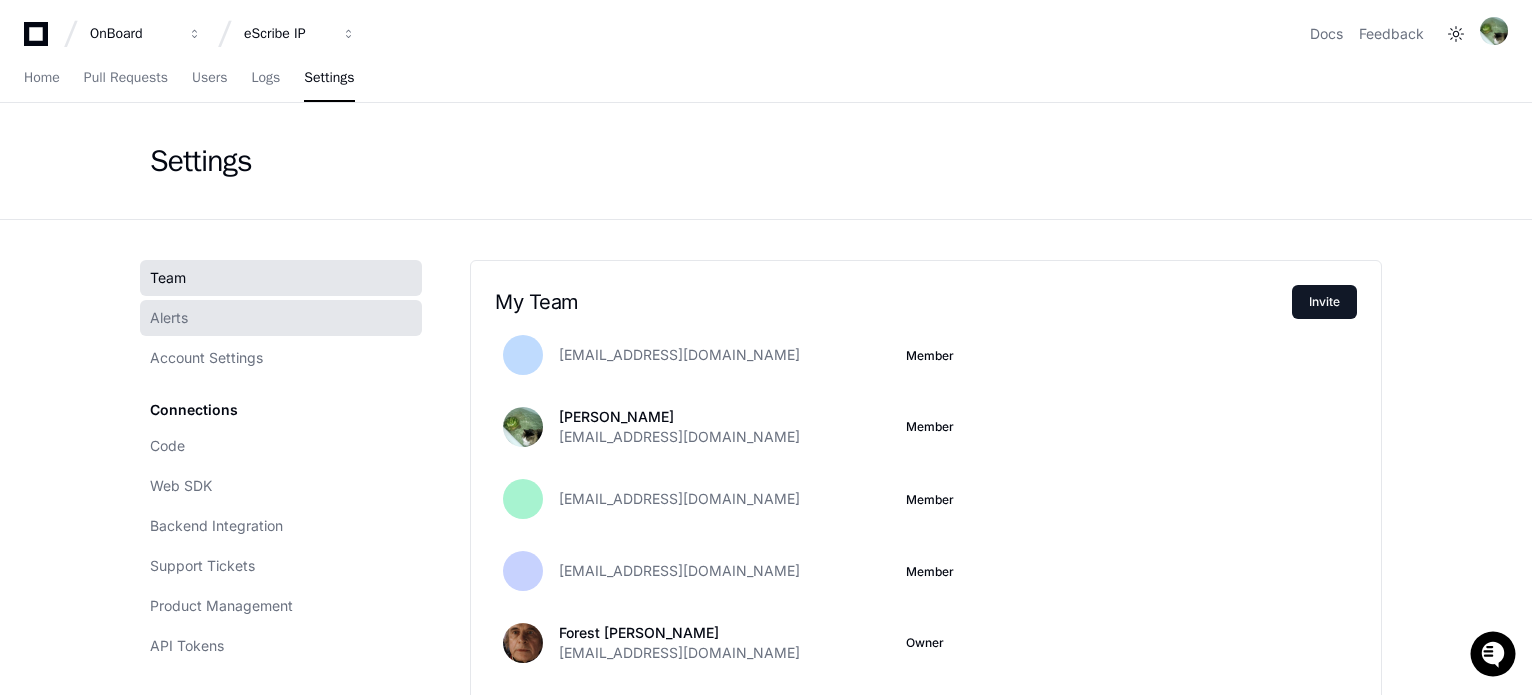 click on "Alerts" 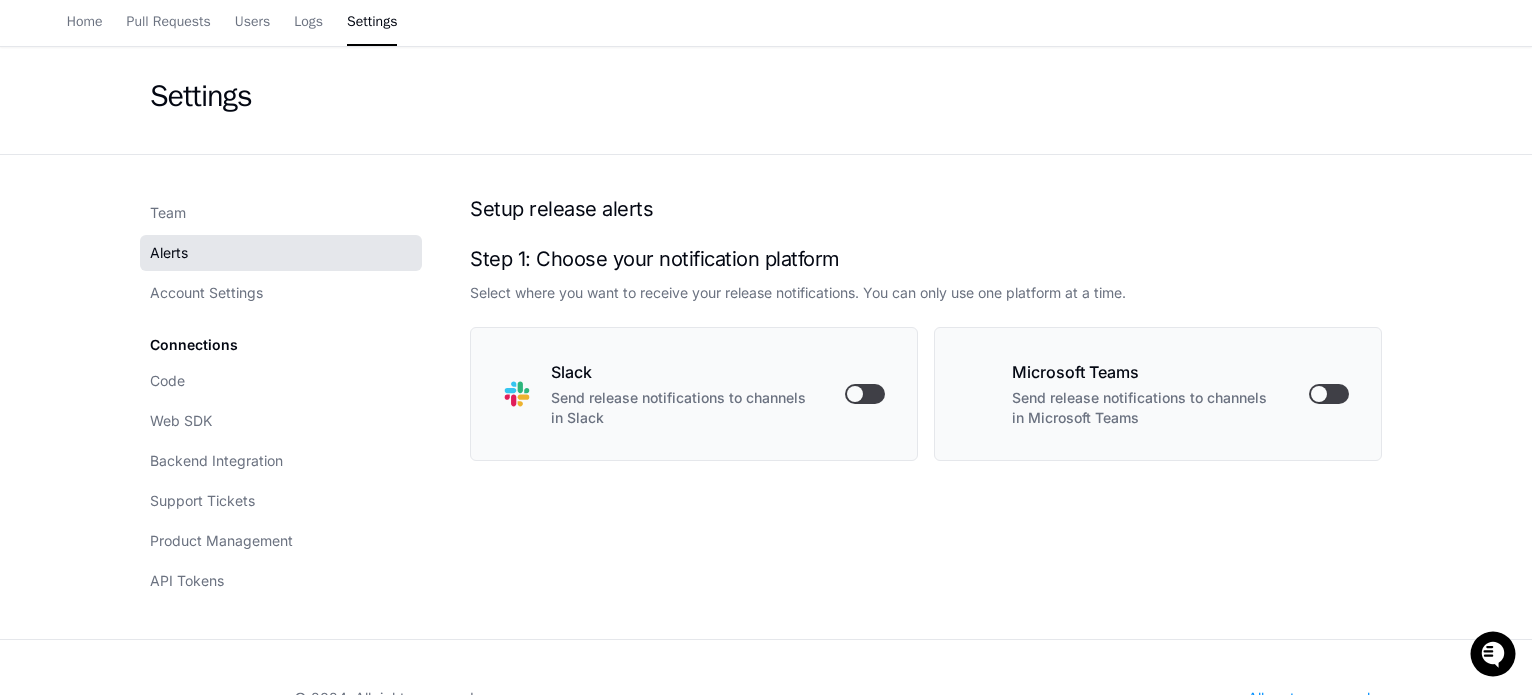 scroll, scrollTop: 100, scrollLeft: 0, axis: vertical 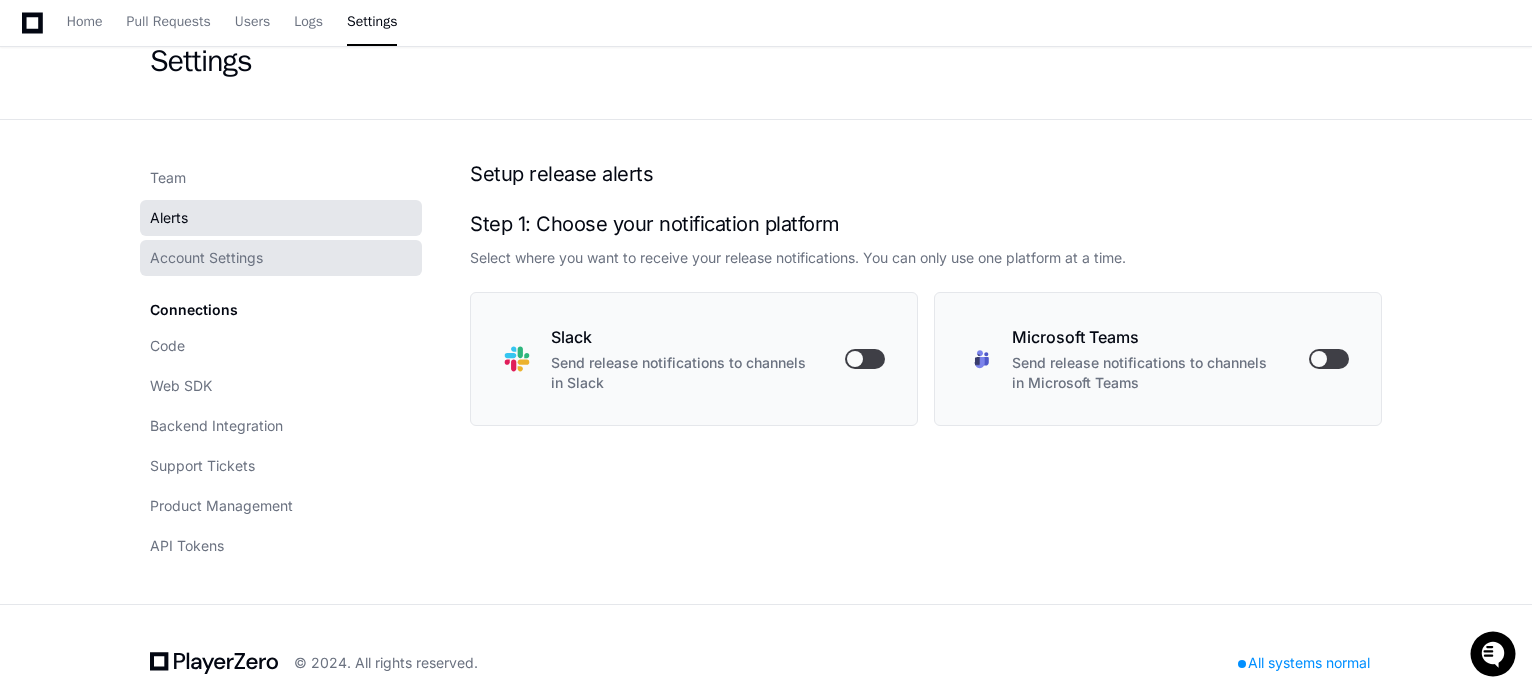 click on "Account Settings" 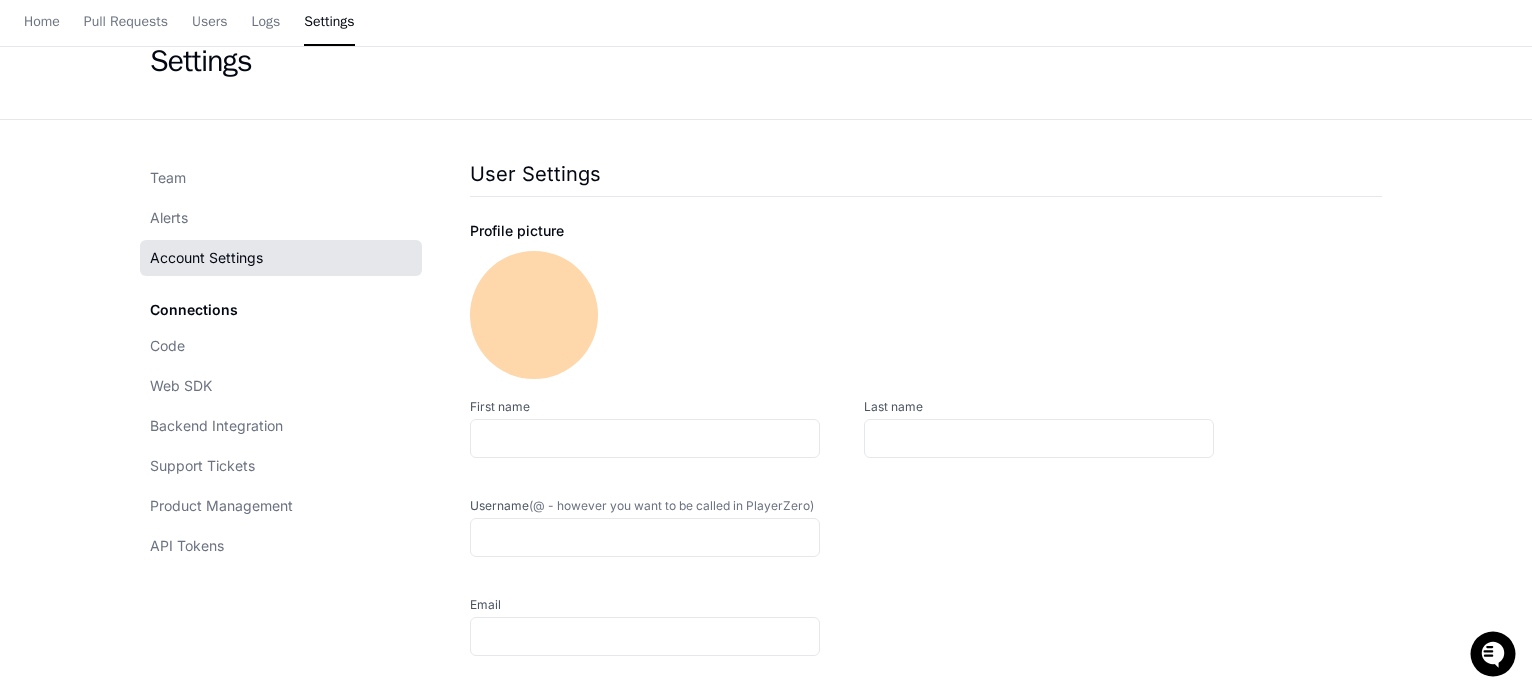 scroll, scrollTop: 0, scrollLeft: 0, axis: both 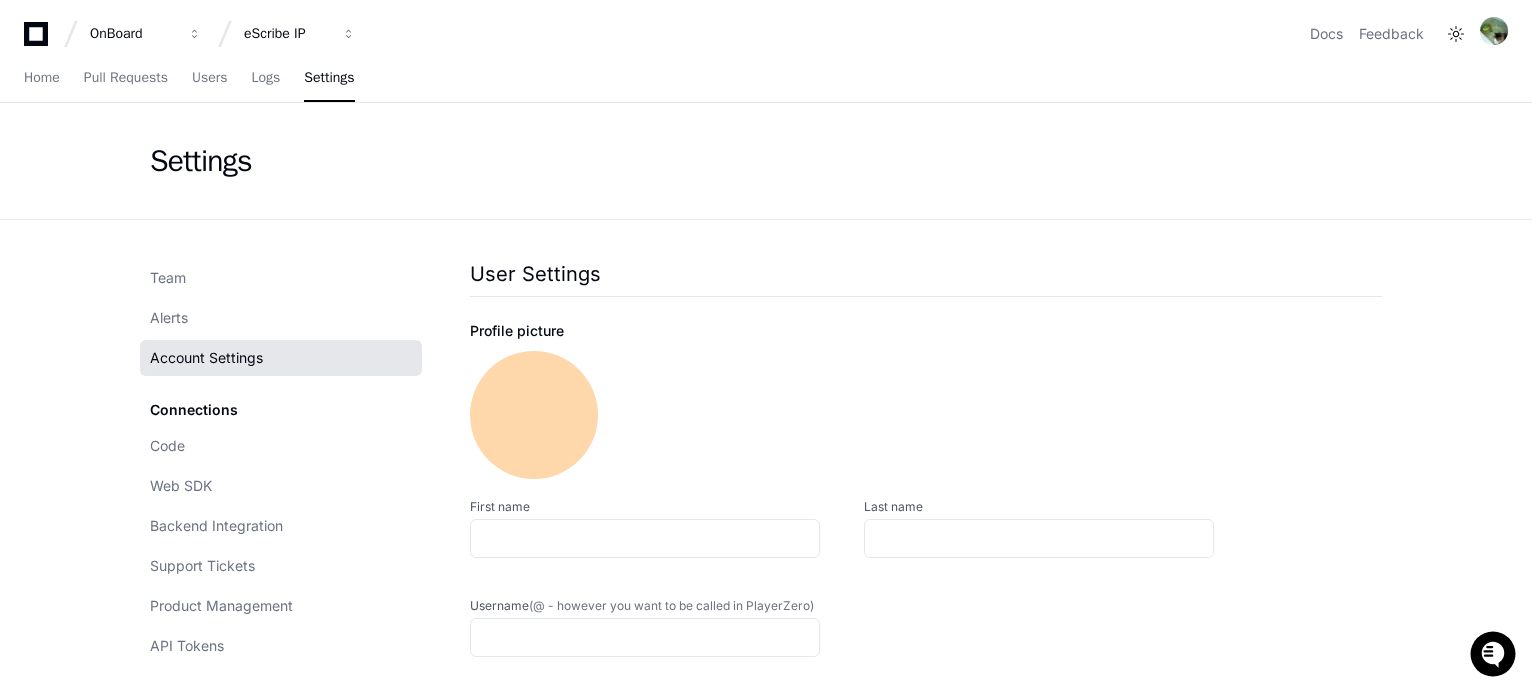 type on "****" 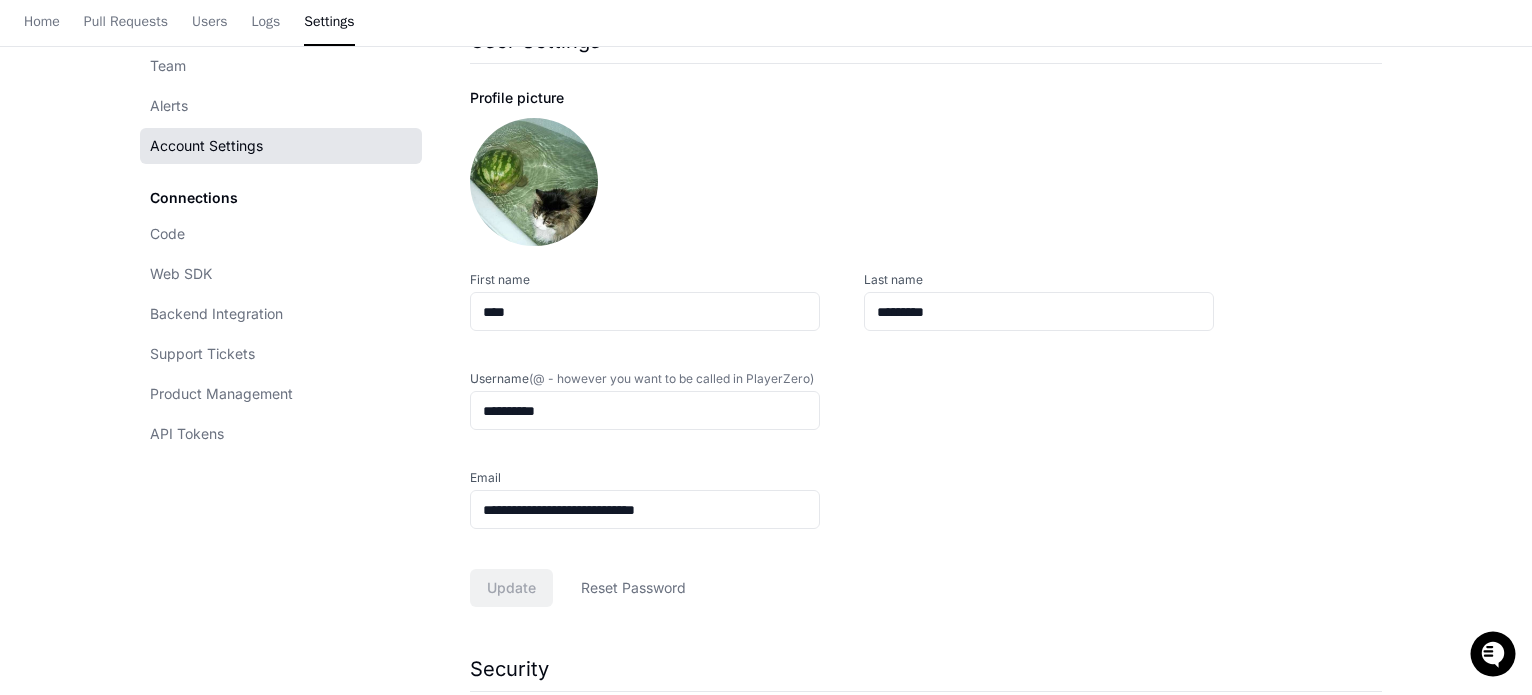 scroll, scrollTop: 549, scrollLeft: 0, axis: vertical 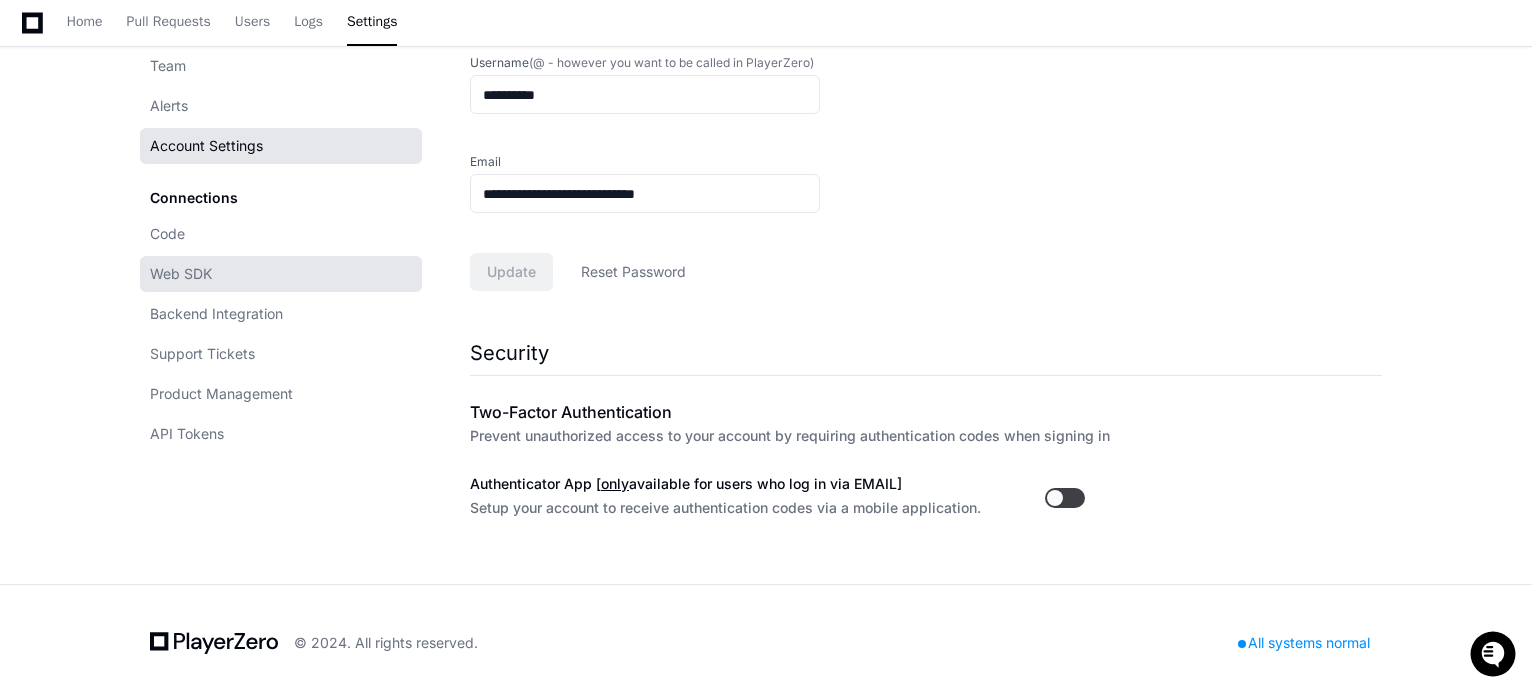 click on "Web SDK" 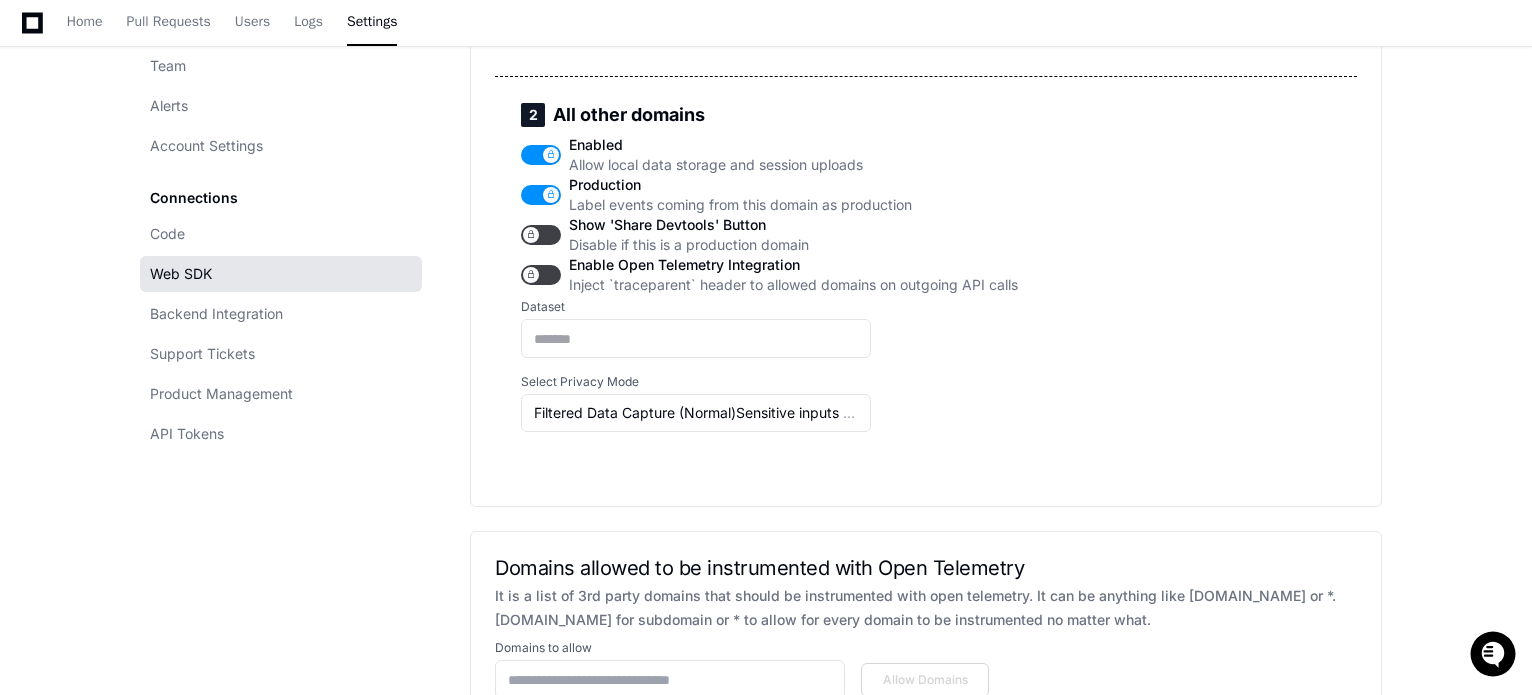 scroll, scrollTop: 1300, scrollLeft: 0, axis: vertical 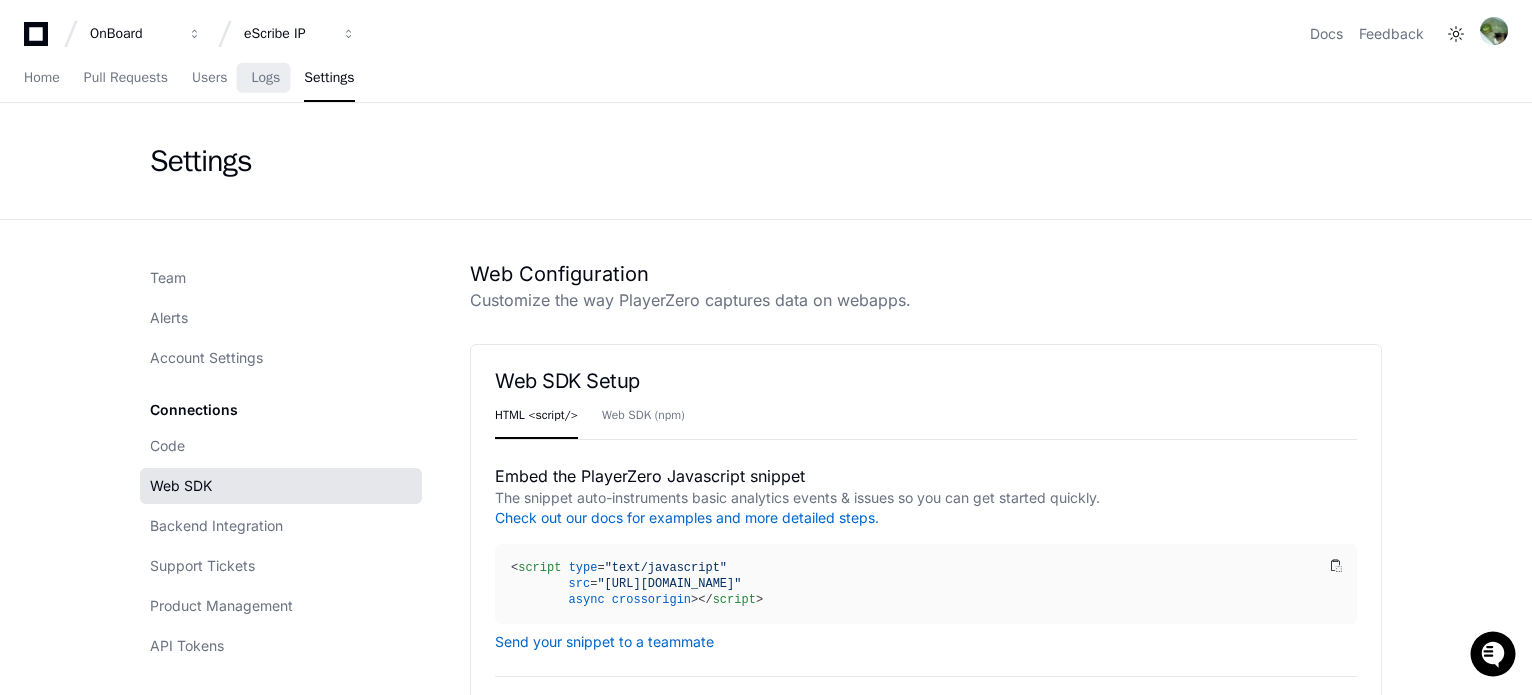 click on "Home Pull Requests Users Logs Settings" at bounding box center (189, 79) 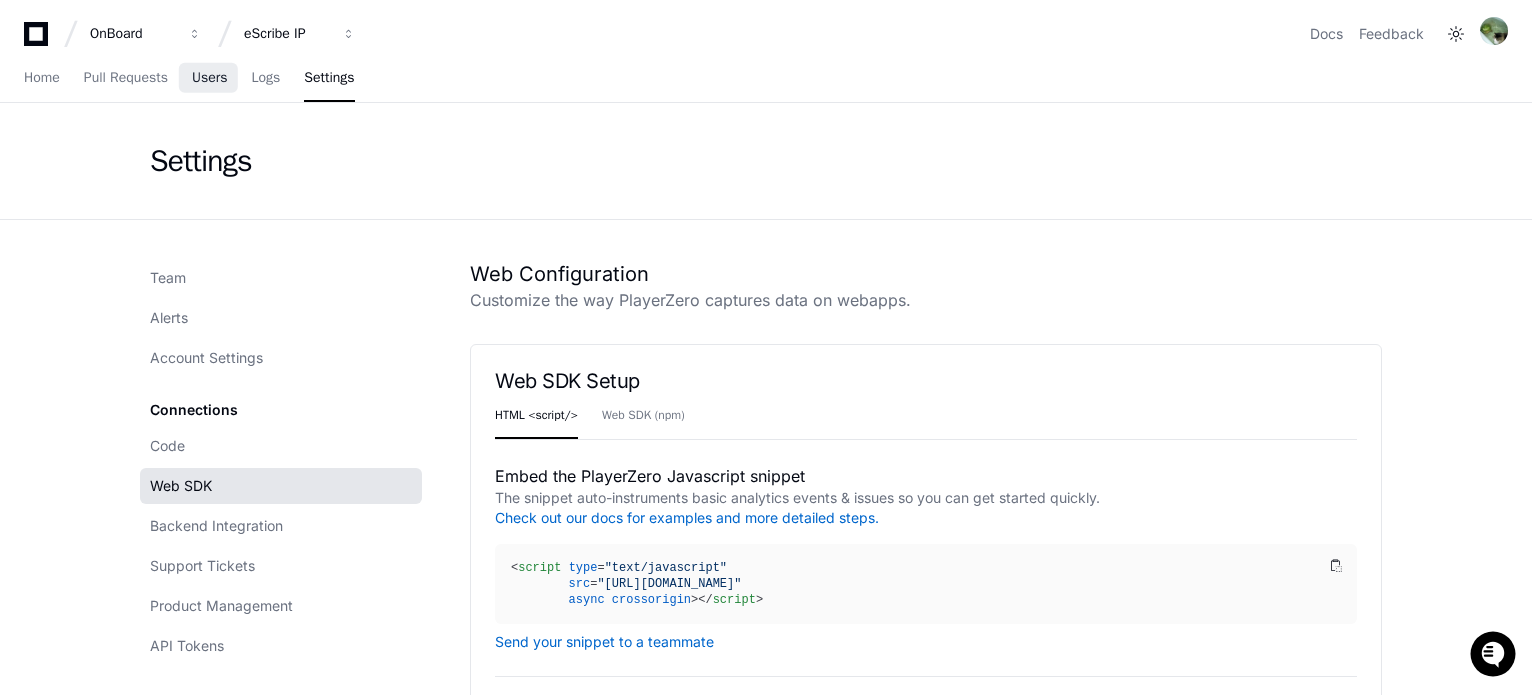 click on "Users" at bounding box center [210, 78] 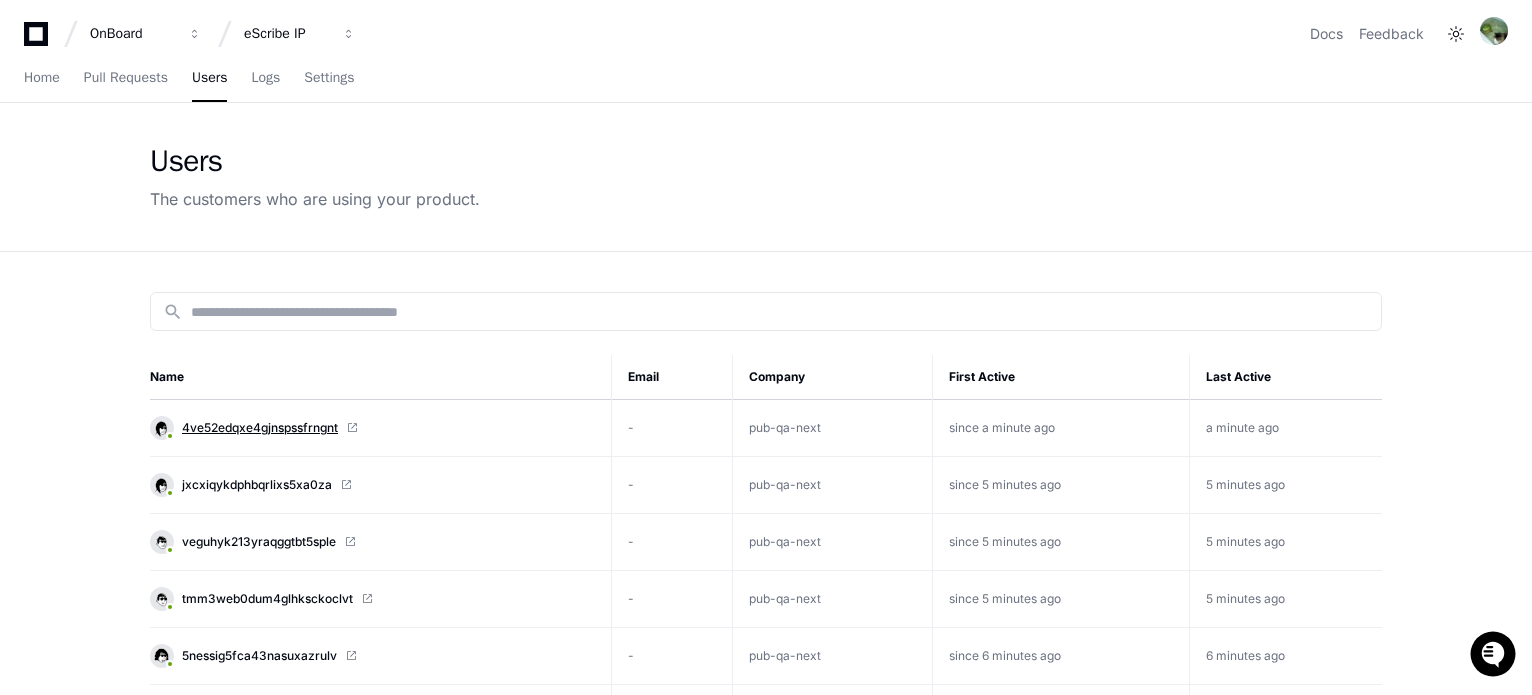click on "4ve52edqxe4gjnspssfrngnt" 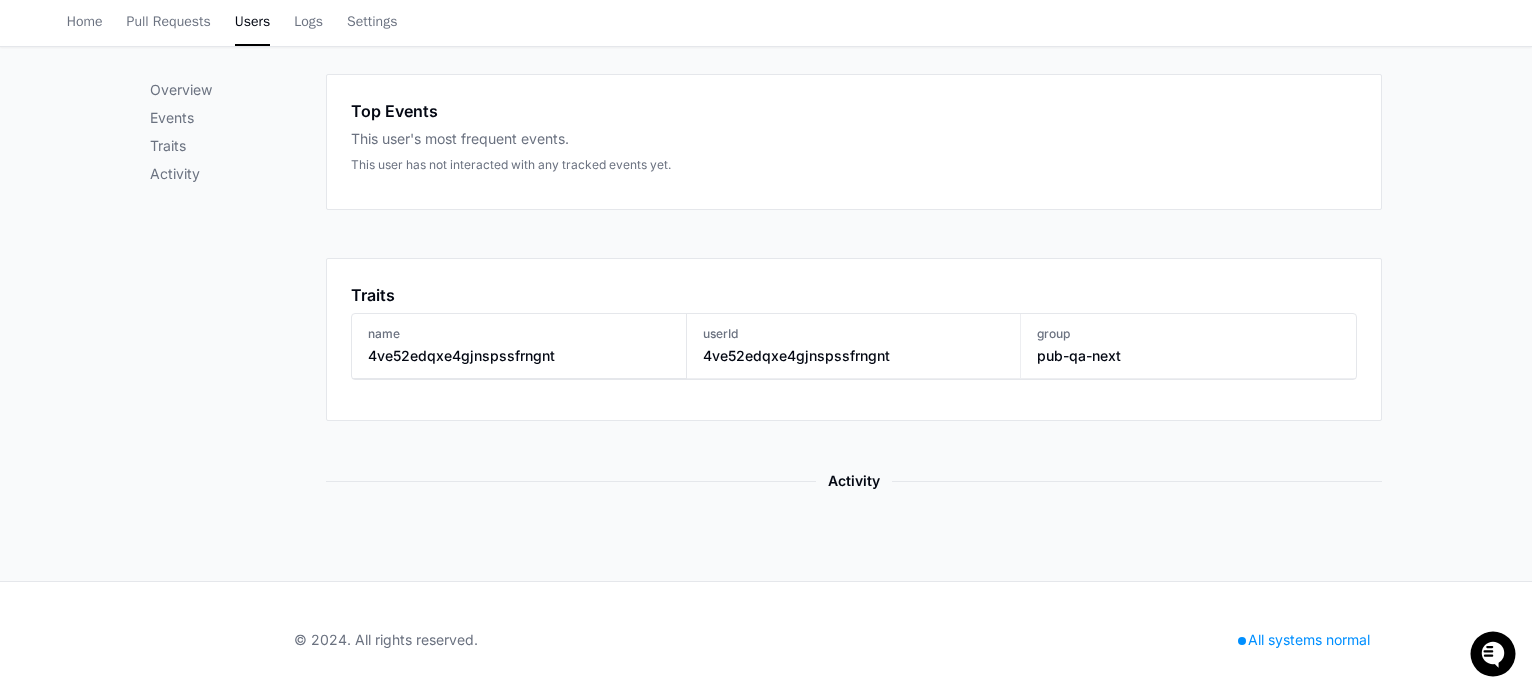 scroll, scrollTop: 0, scrollLeft: 0, axis: both 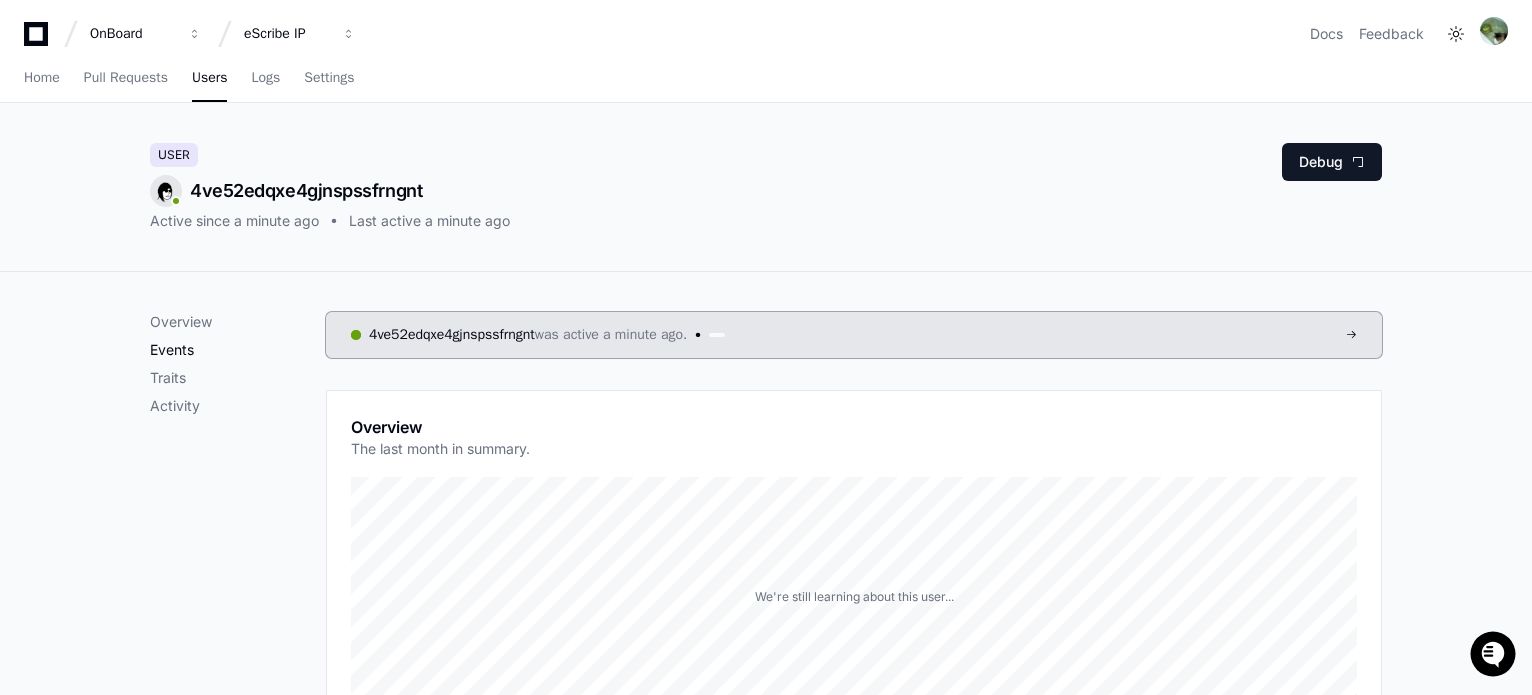 click on "Events" 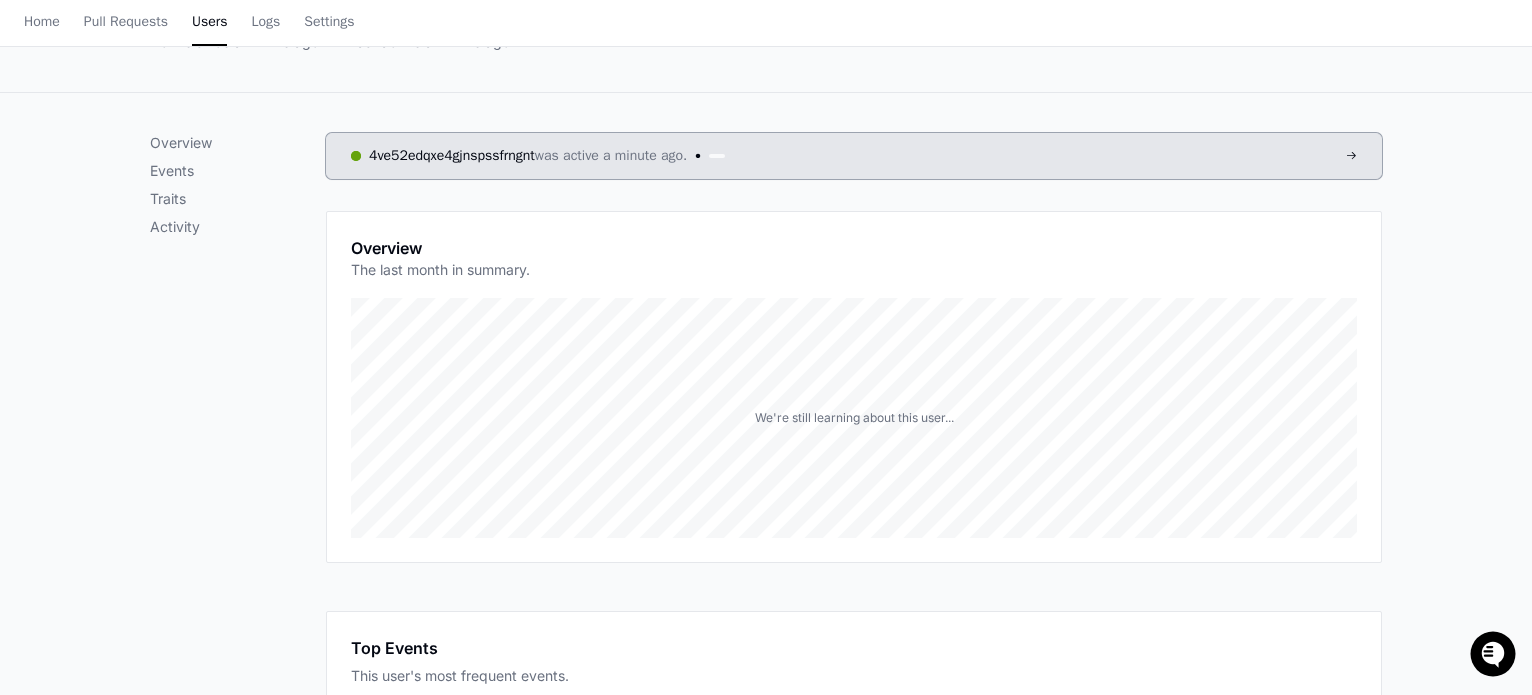 scroll, scrollTop: 0, scrollLeft: 0, axis: both 